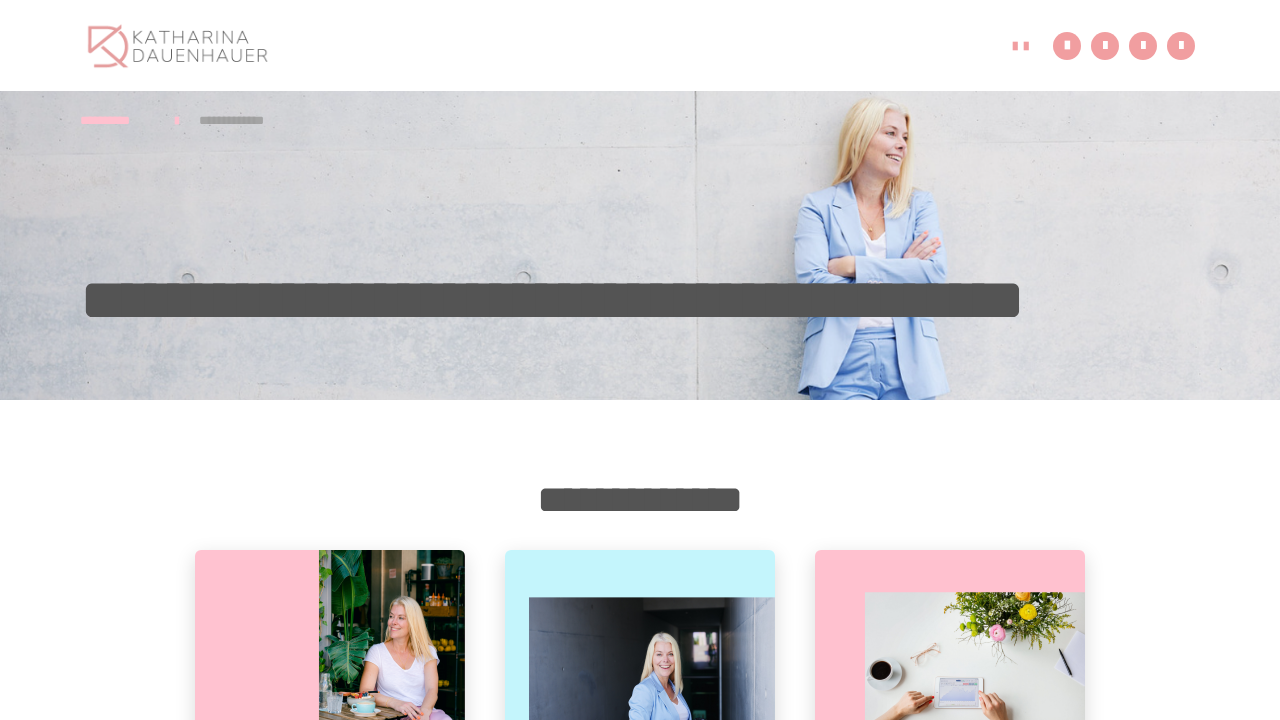 scroll, scrollTop: 0, scrollLeft: 0, axis: both 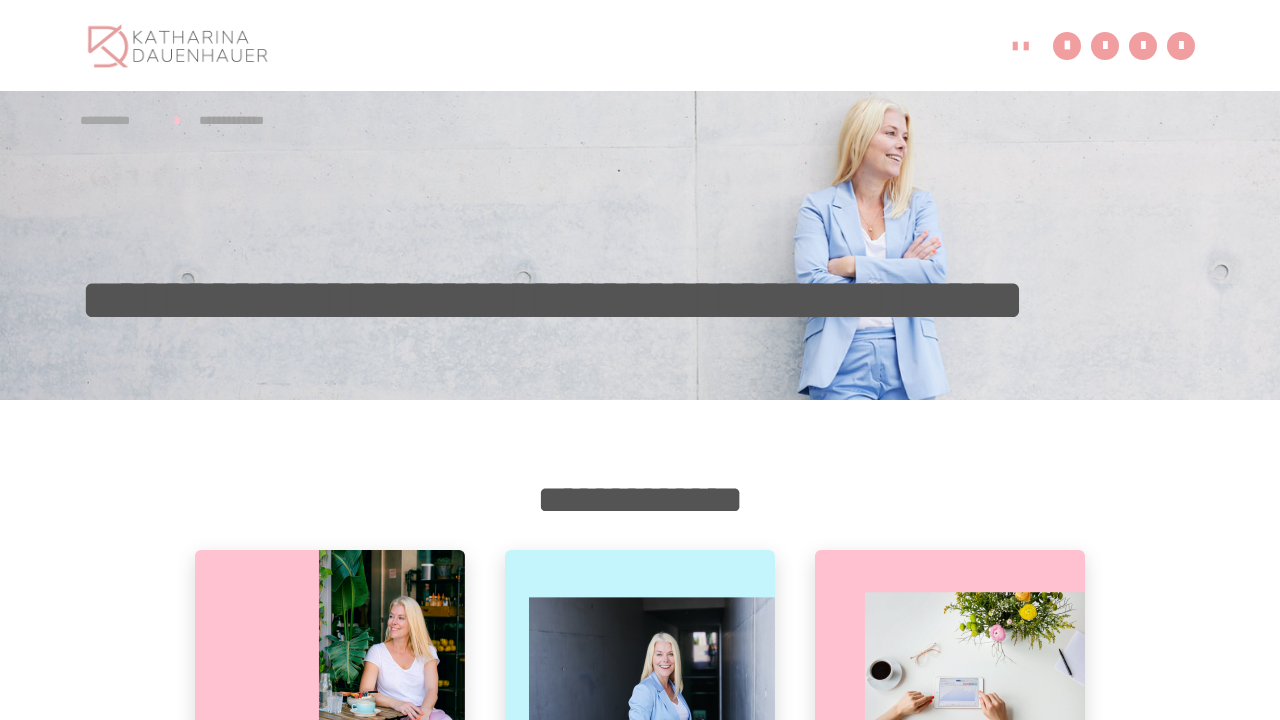 click on "**********" at bounding box center [117, 120] 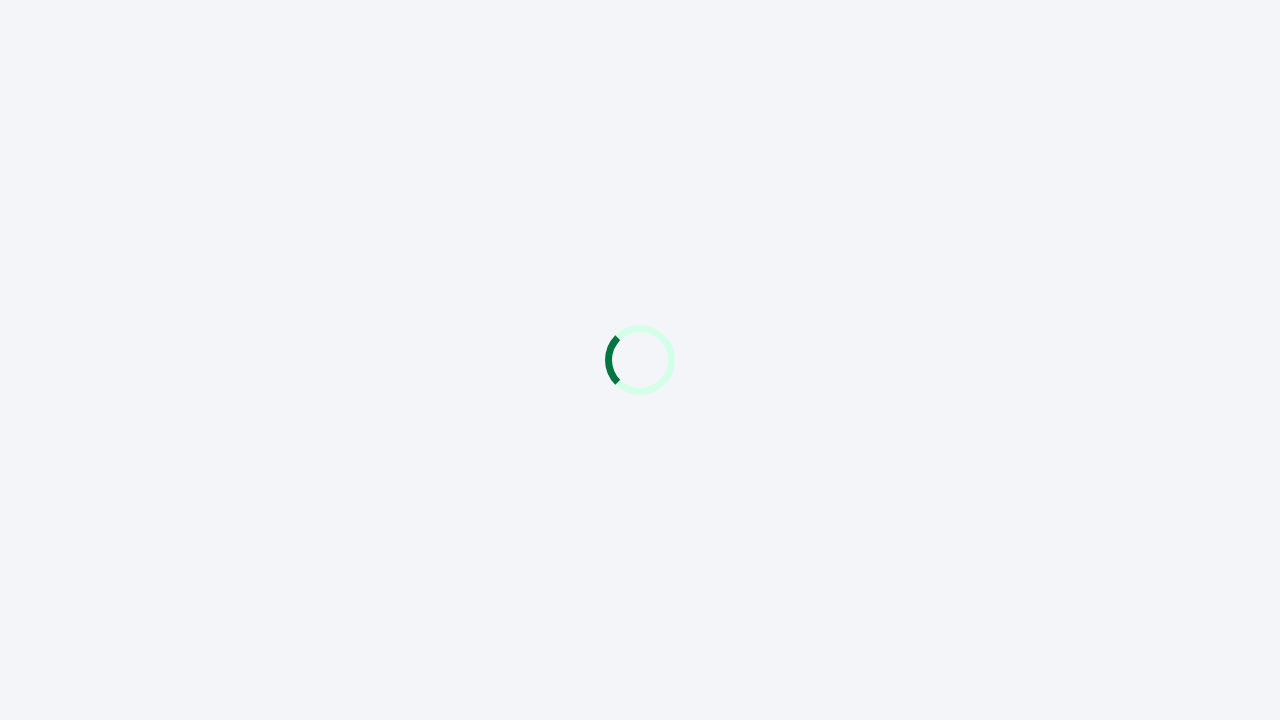 scroll, scrollTop: 0, scrollLeft: 0, axis: both 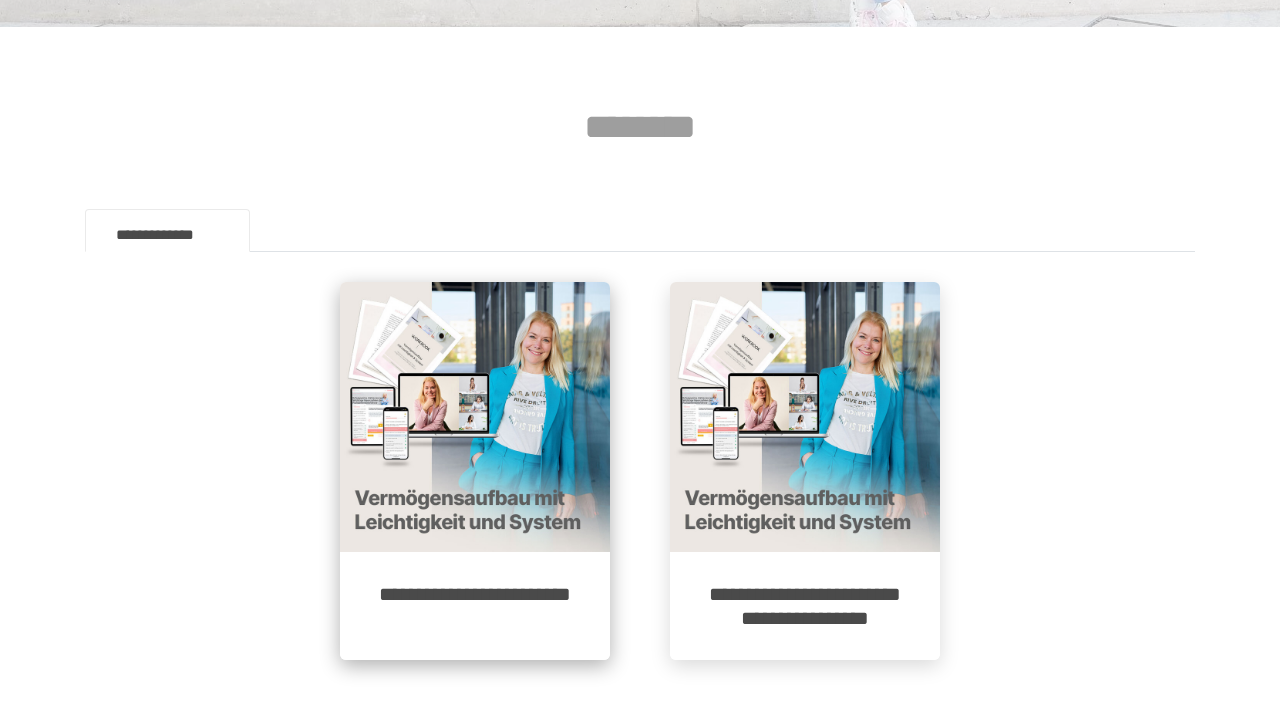 click on "**********" at bounding box center (475, 606) 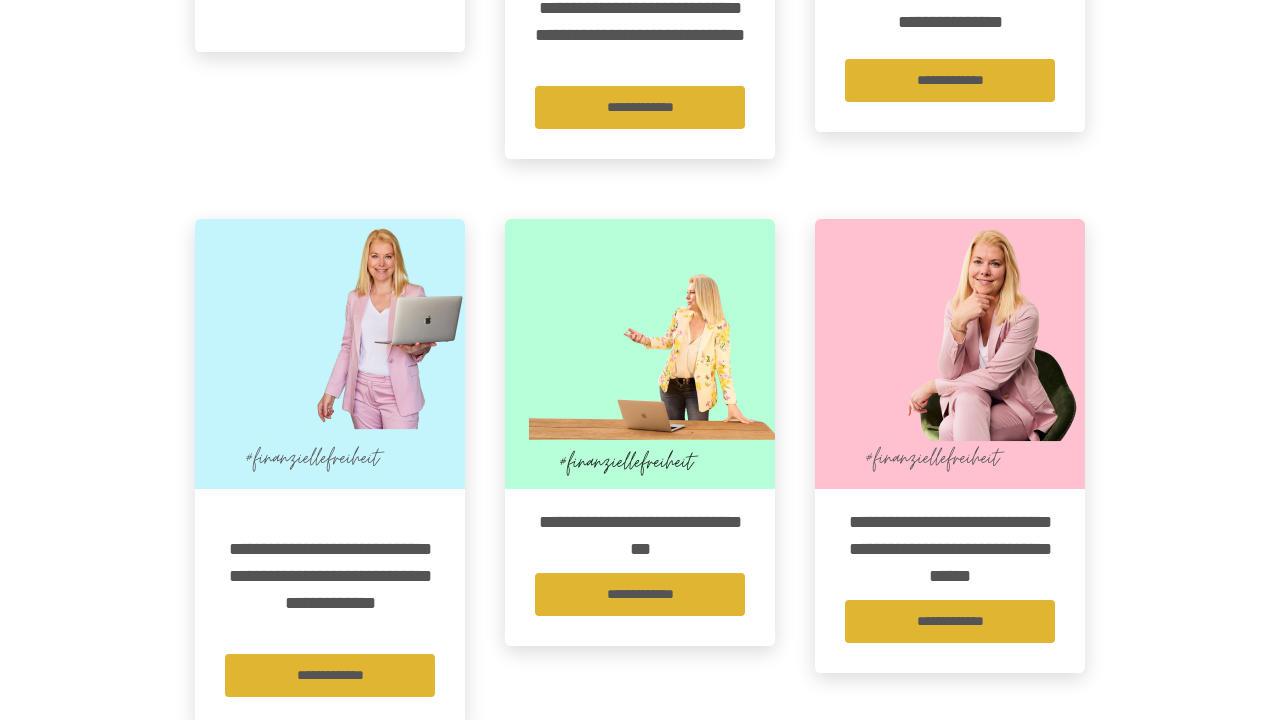 scroll, scrollTop: 1489, scrollLeft: 0, axis: vertical 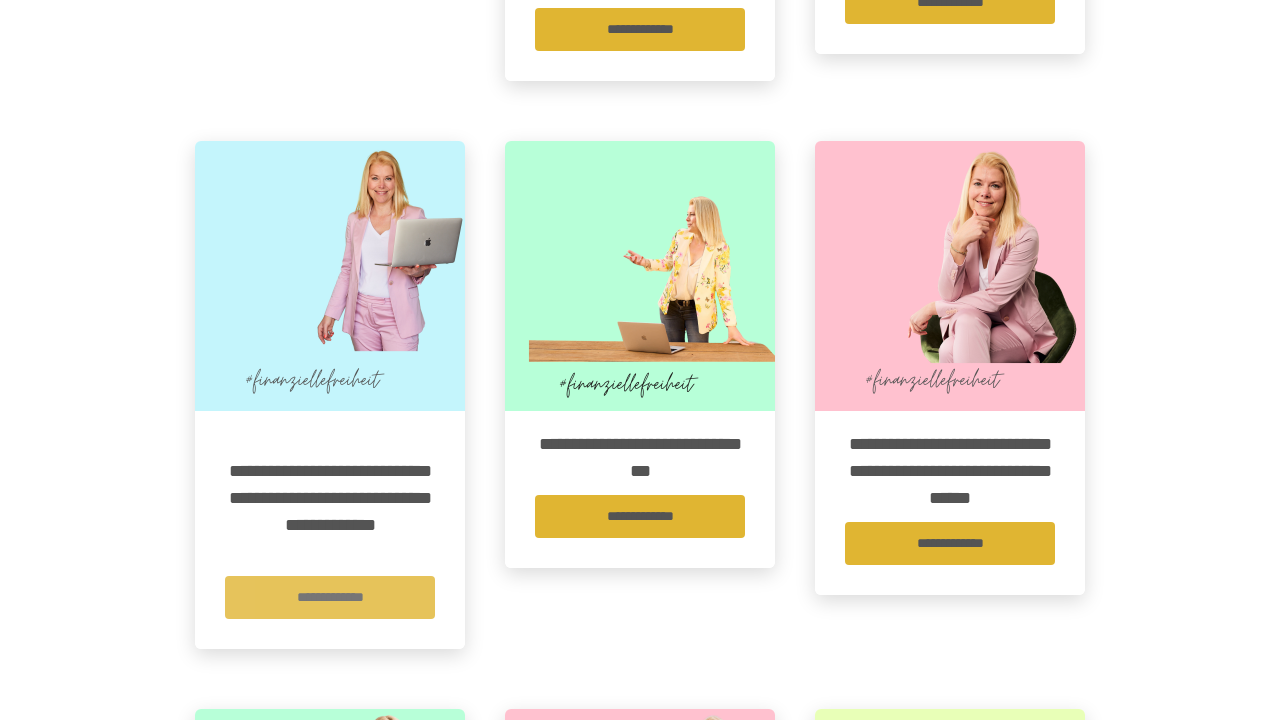 click on "**********" at bounding box center [330, 597] 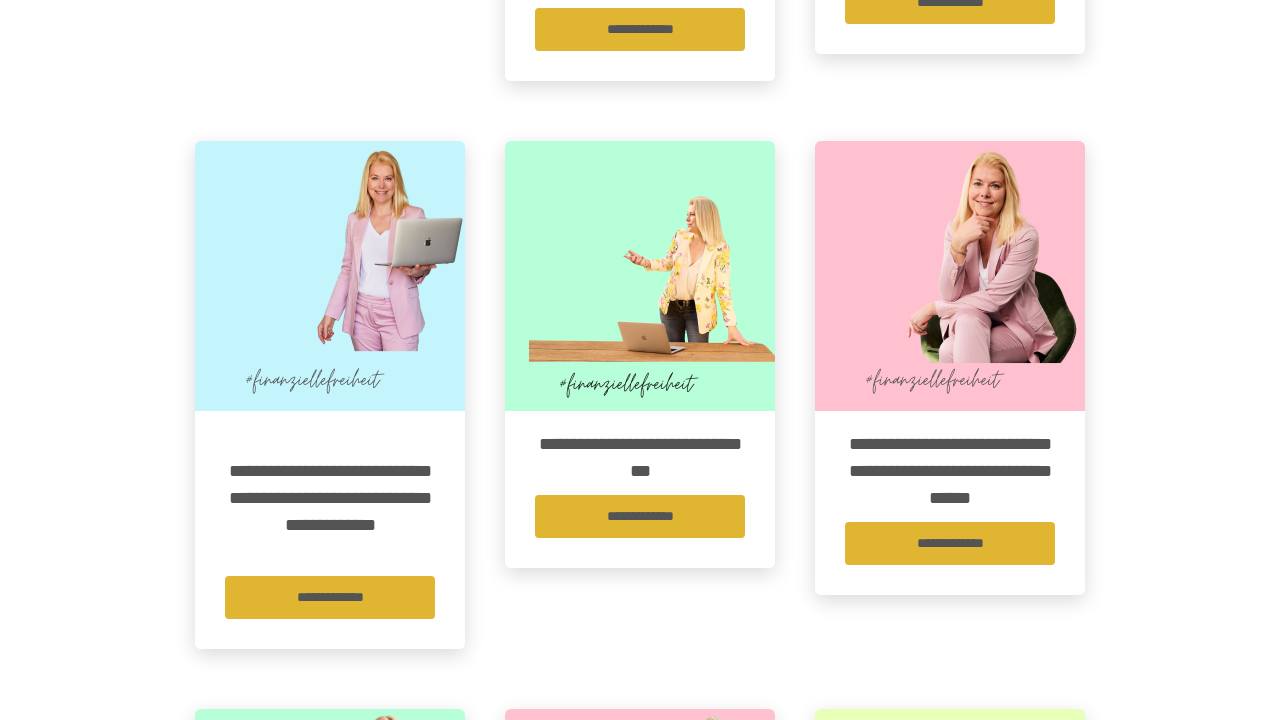 scroll, scrollTop: 0, scrollLeft: 0, axis: both 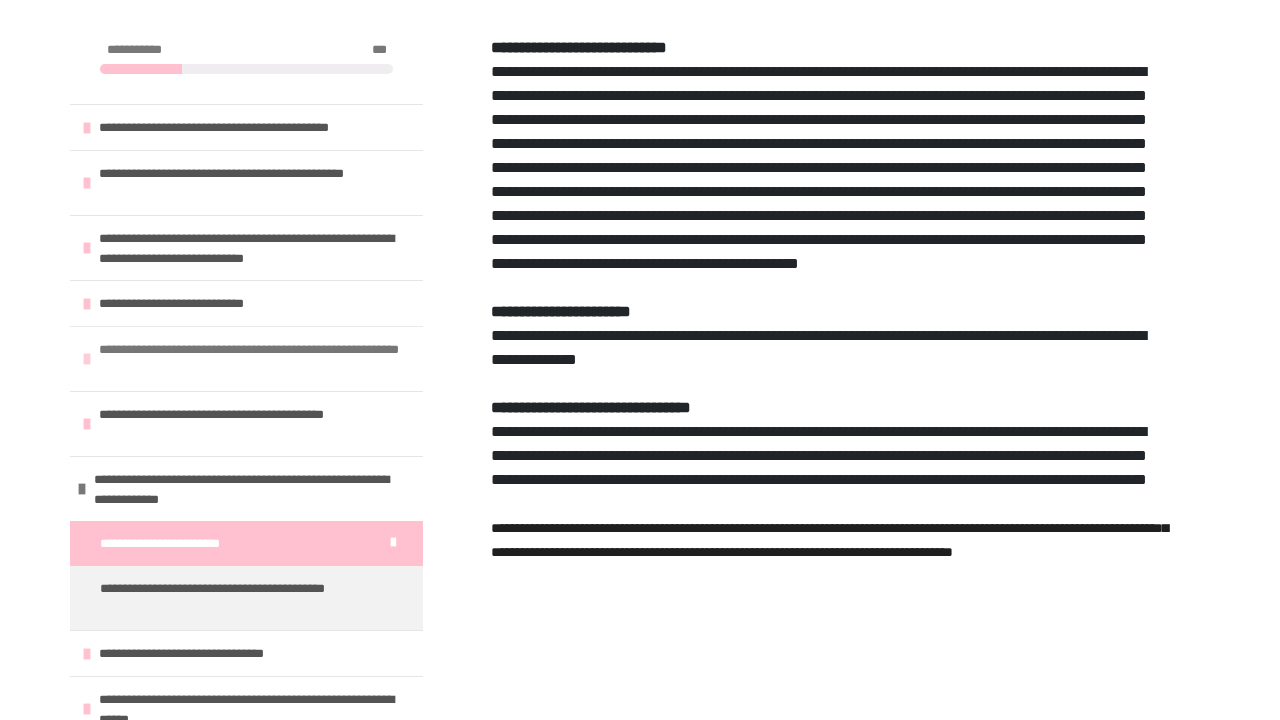 click on "**********" at bounding box center (256, 359) 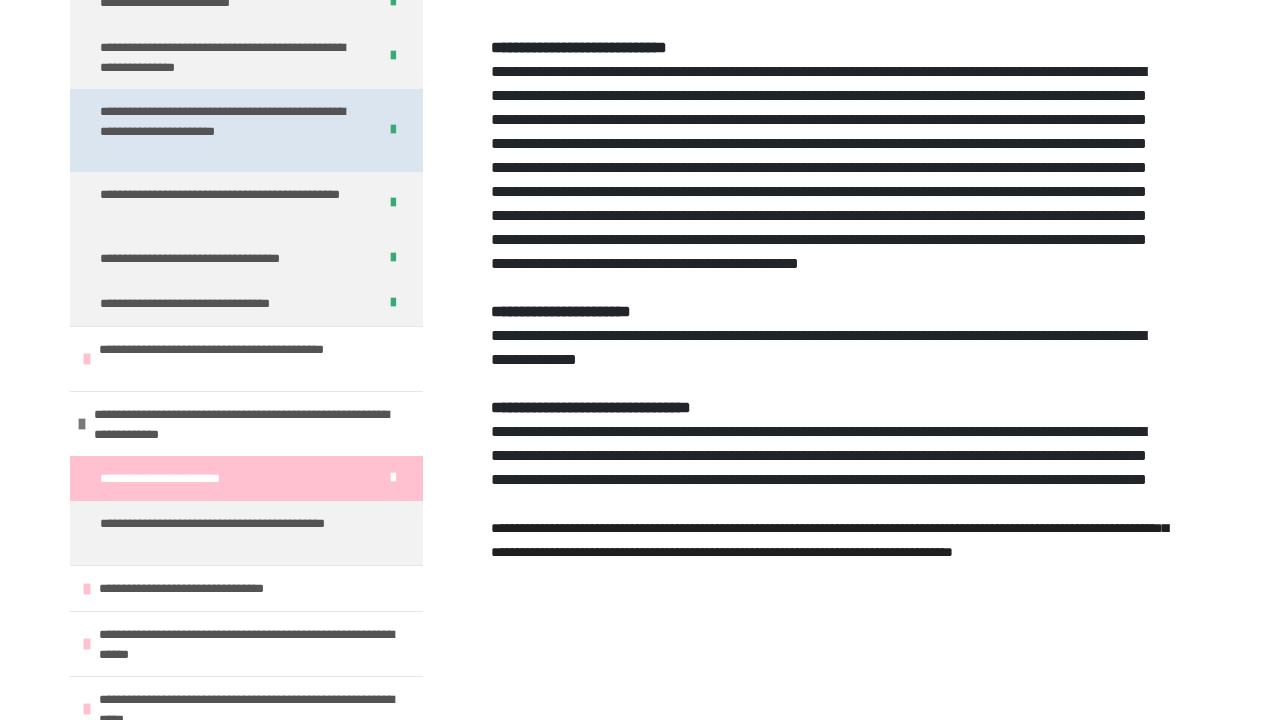 scroll, scrollTop: 413, scrollLeft: 0, axis: vertical 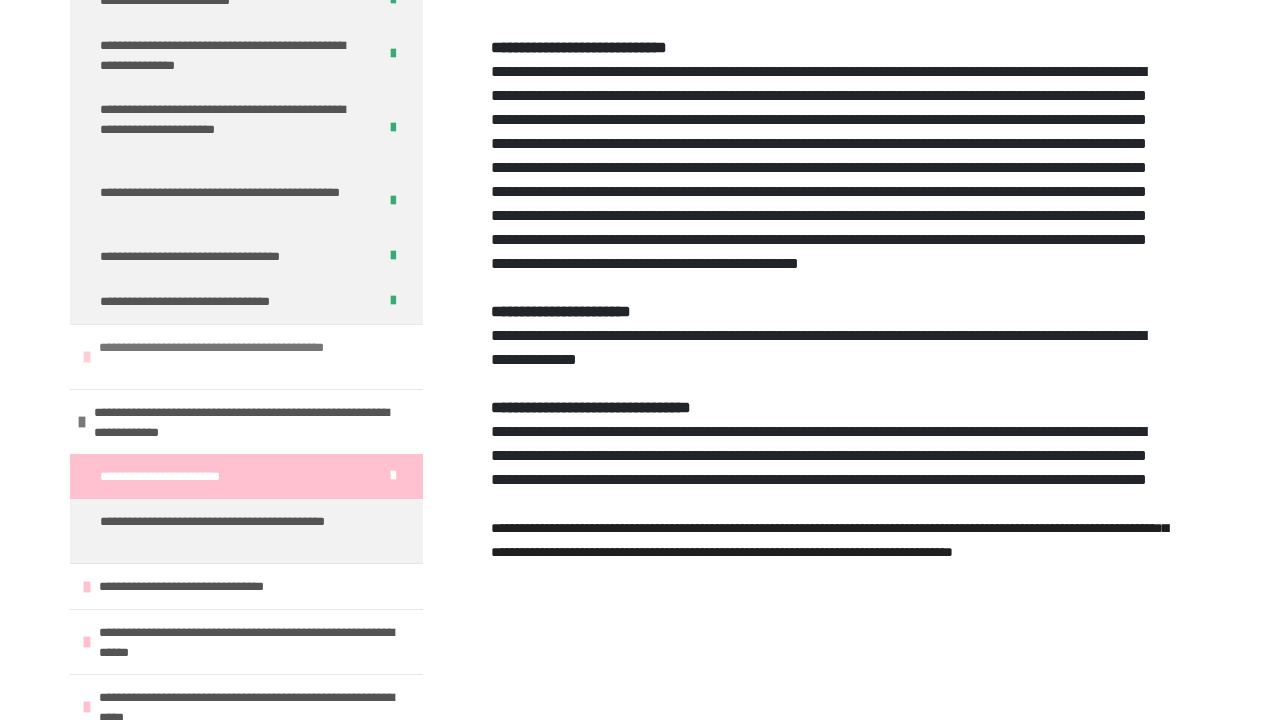 click on "**********" at bounding box center [256, 357] 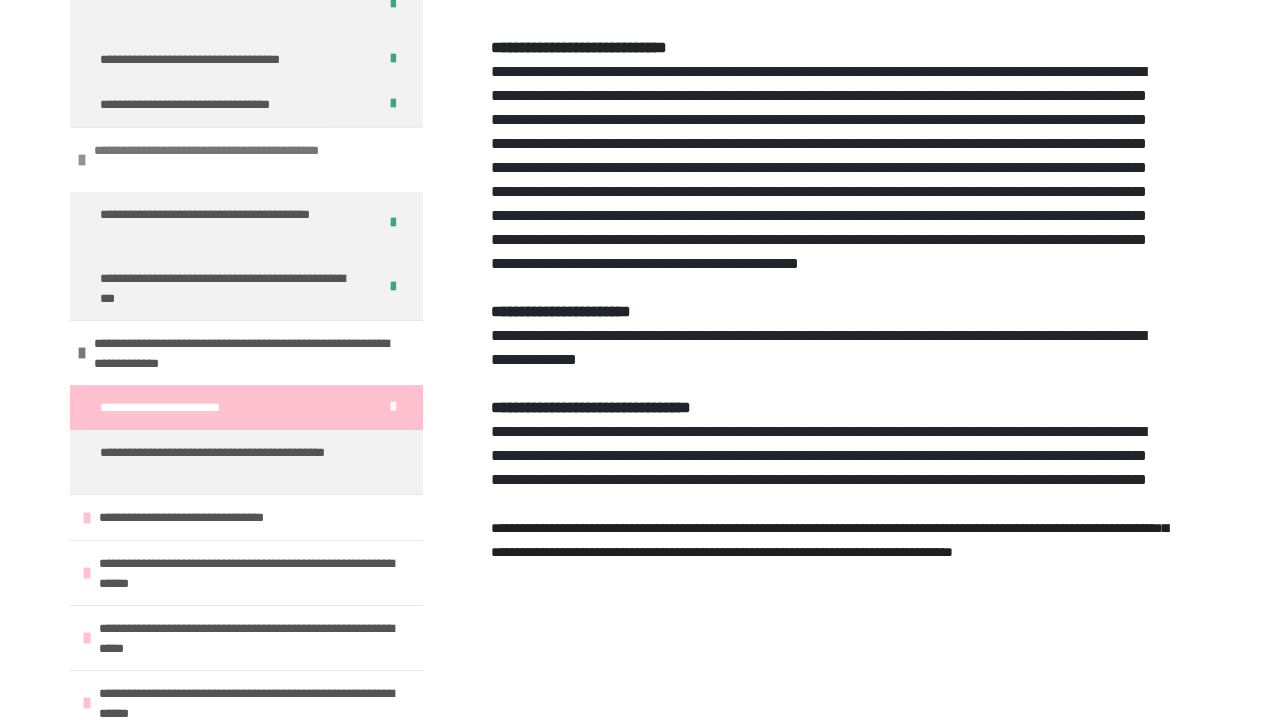 scroll, scrollTop: 618, scrollLeft: 0, axis: vertical 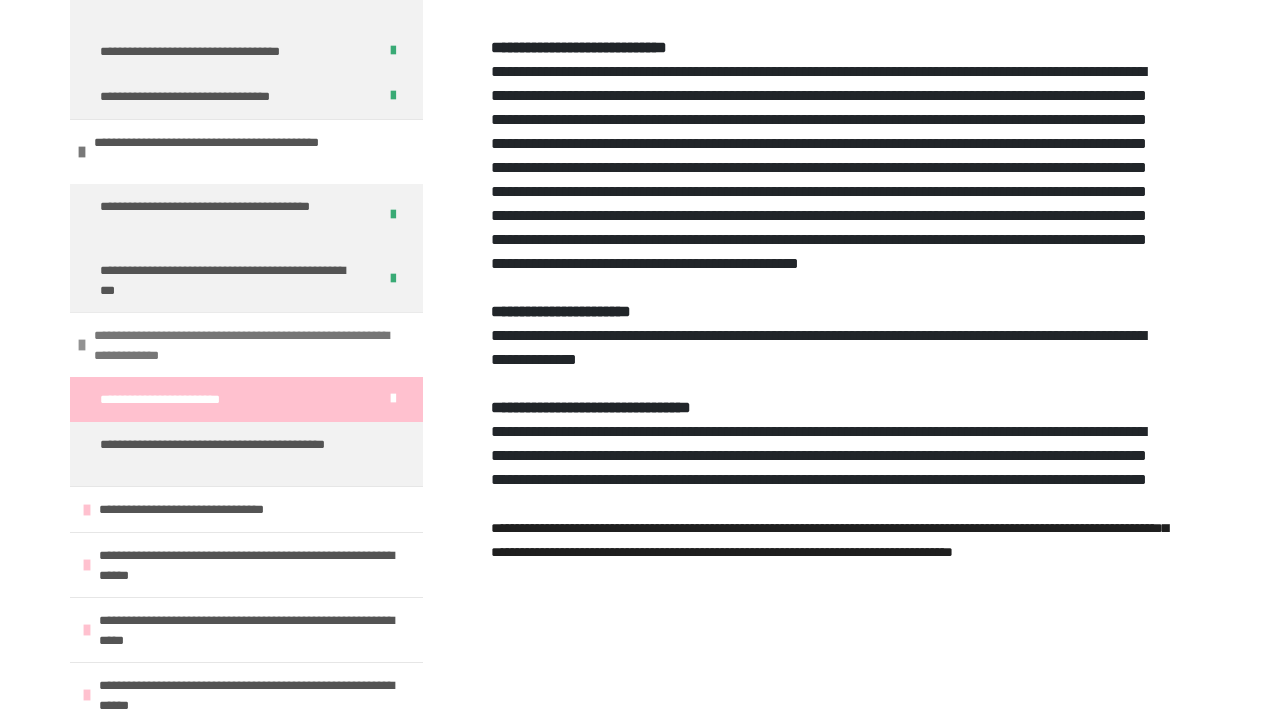 click on "**********" at bounding box center [251, 345] 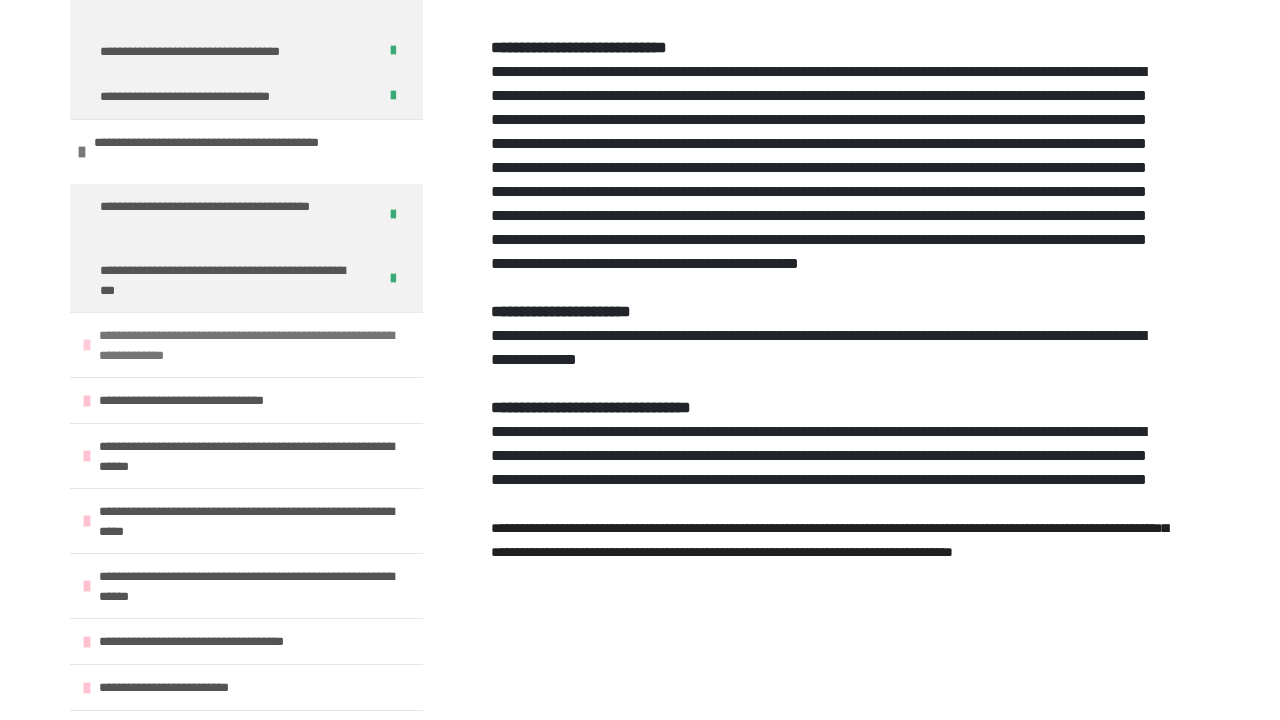 click on "**********" at bounding box center (256, 345) 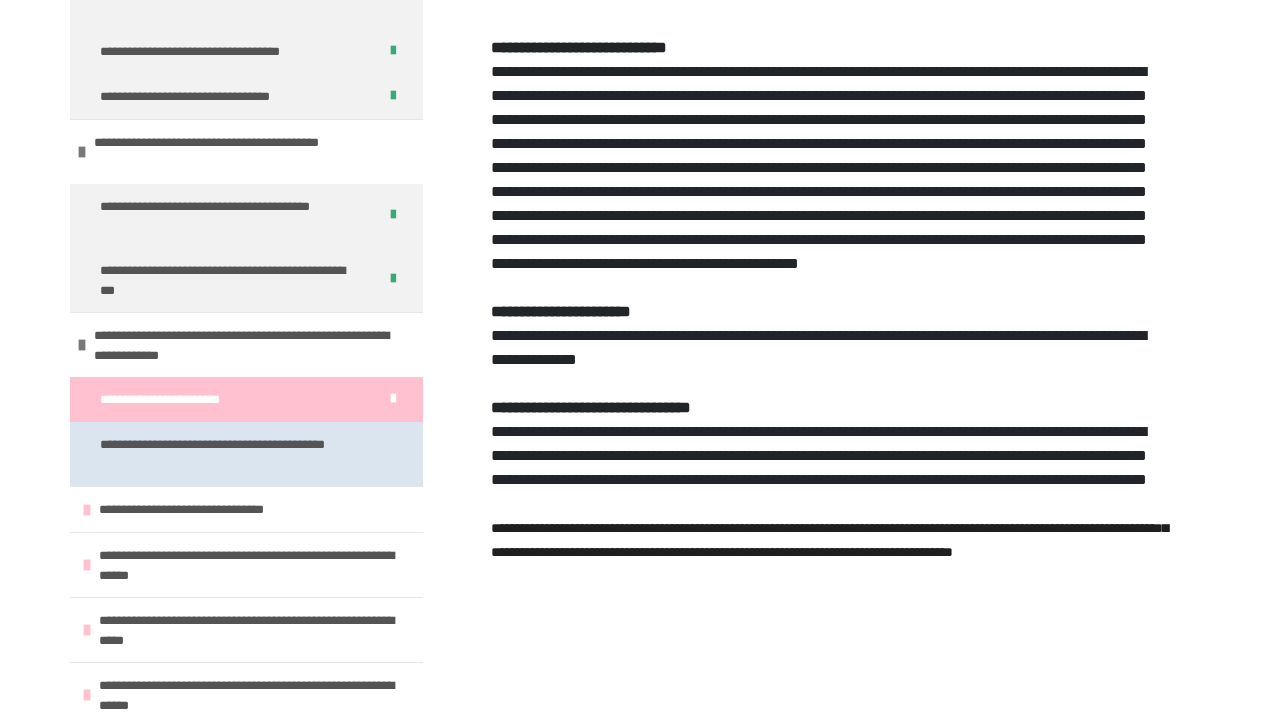 click on "**********" at bounding box center (238, 454) 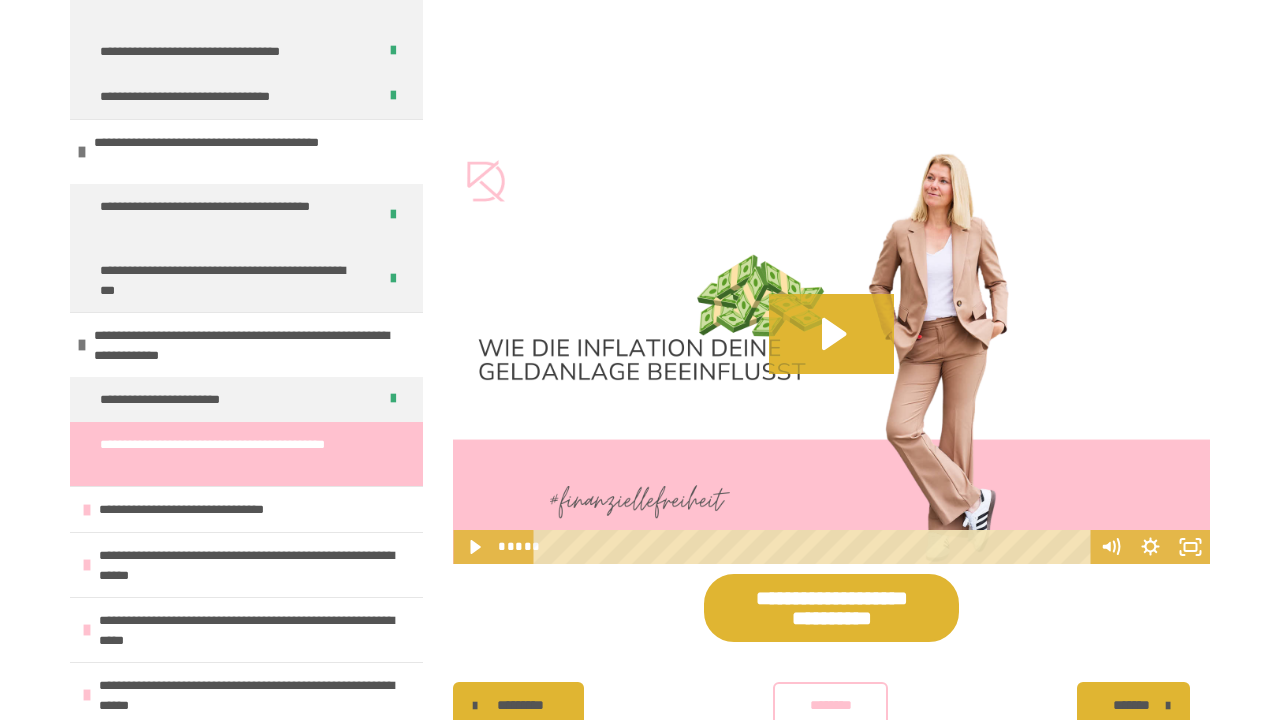 scroll, scrollTop: 1286, scrollLeft: 0, axis: vertical 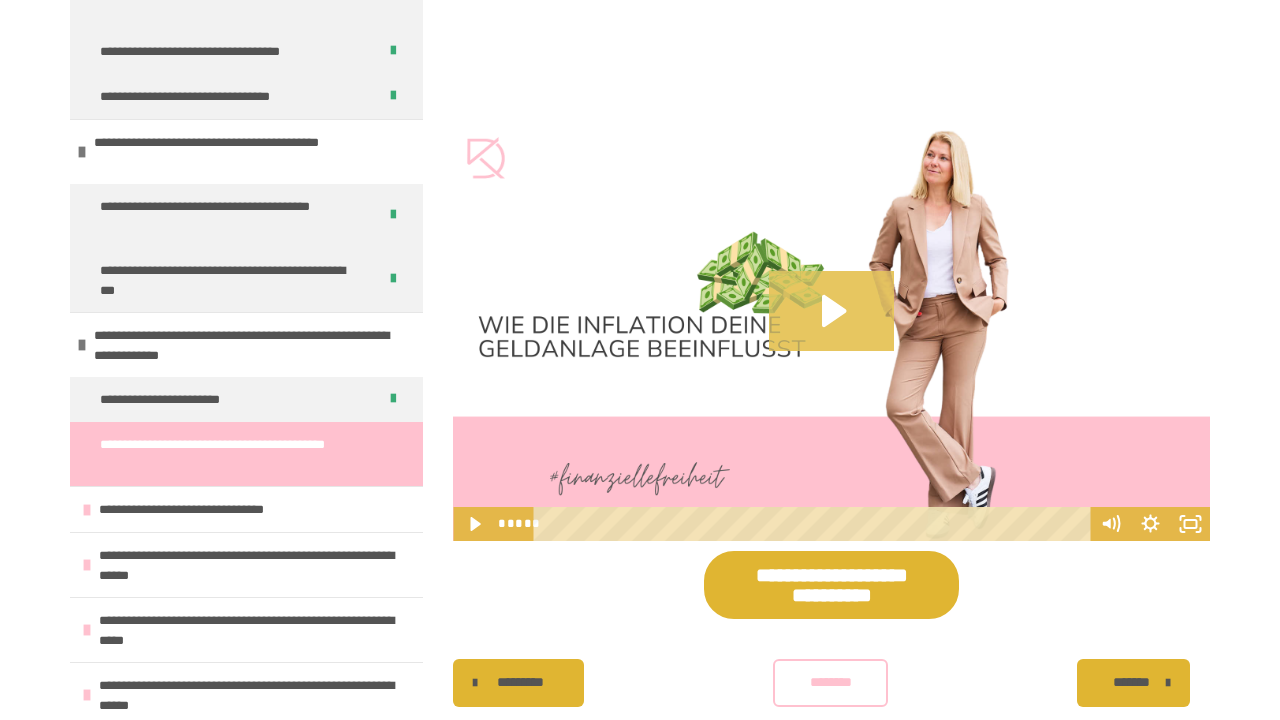 click 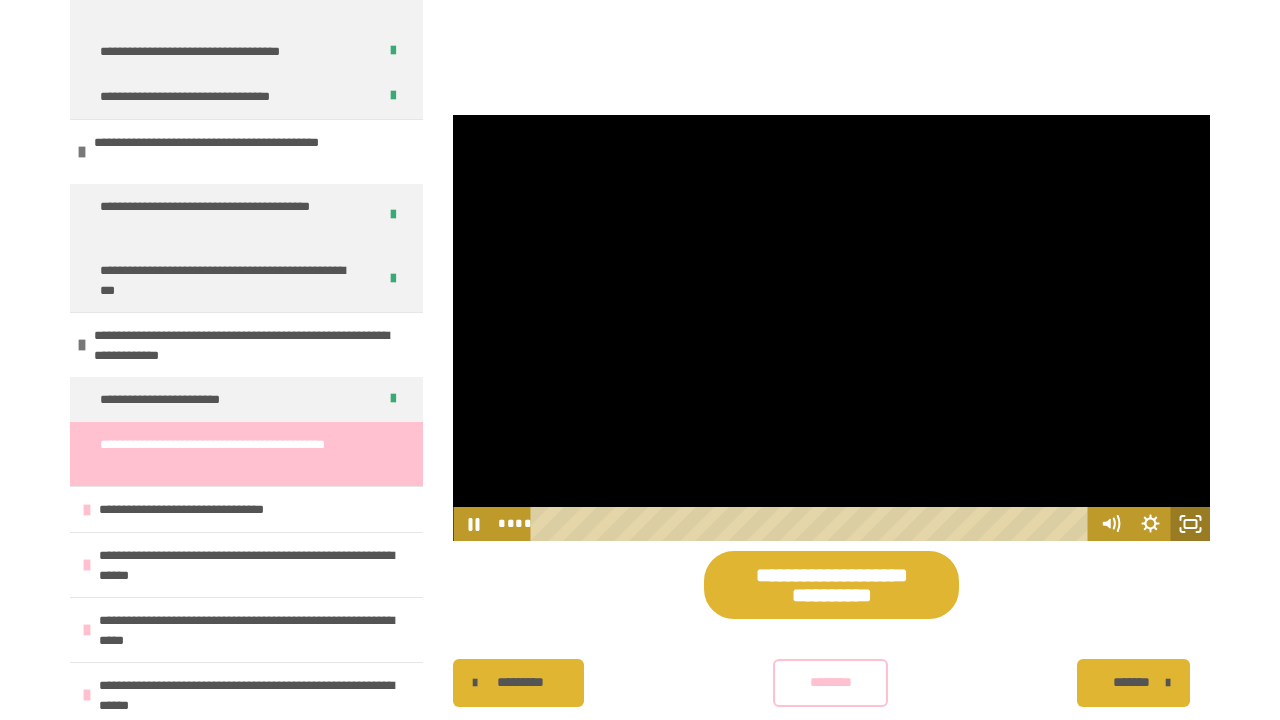 click 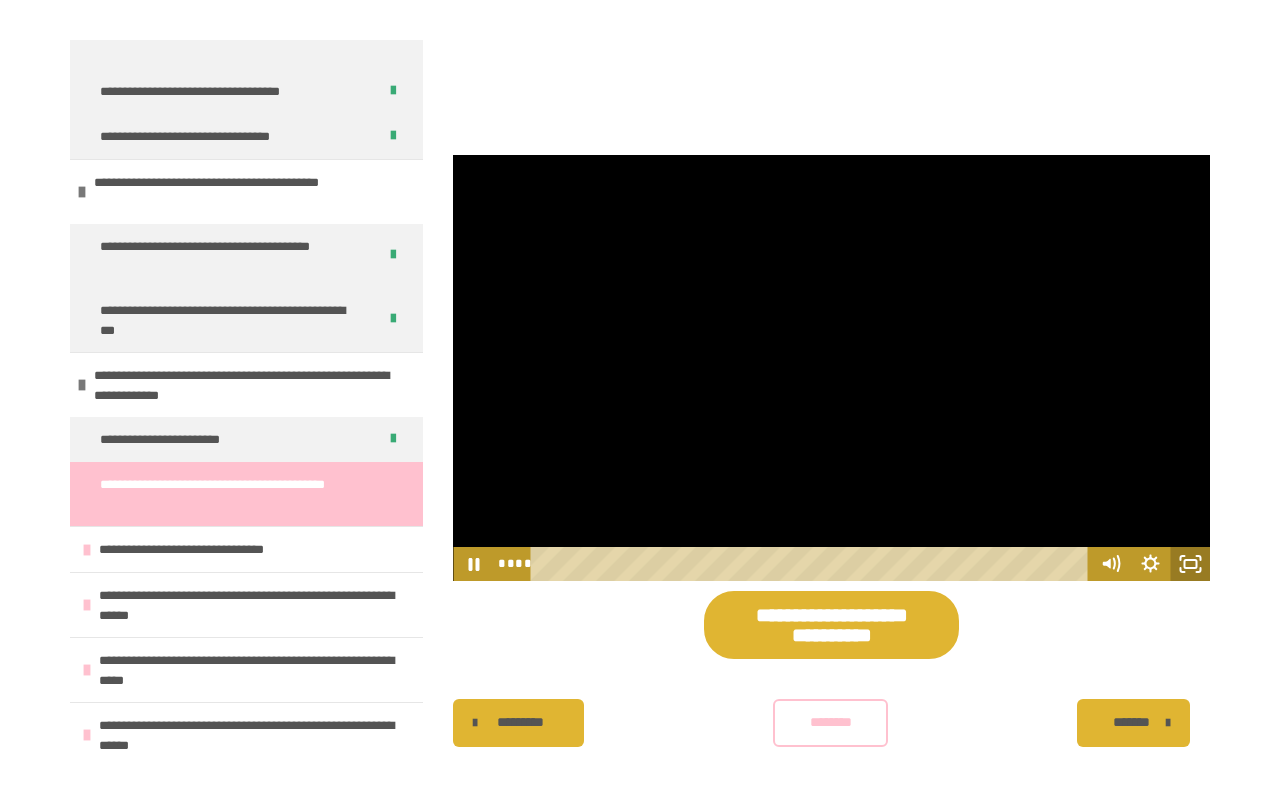 scroll, scrollTop: 0, scrollLeft: 0, axis: both 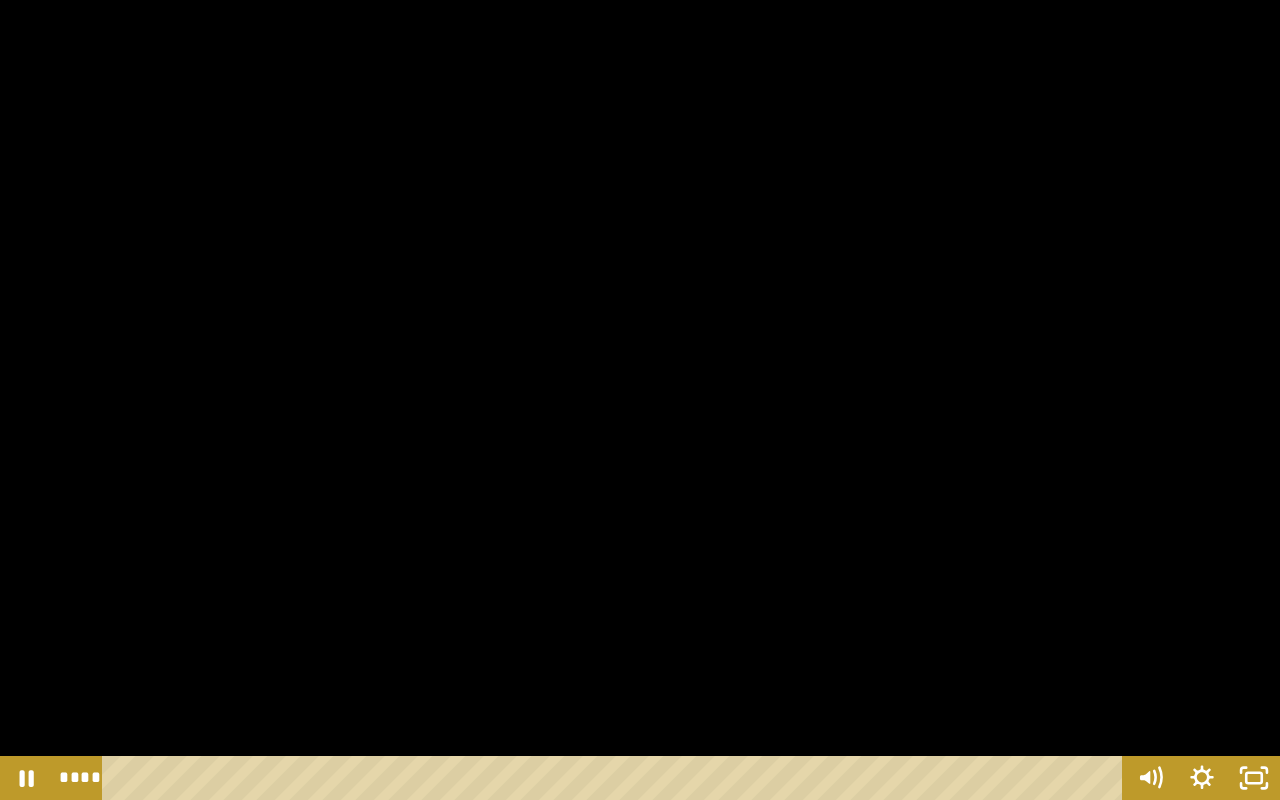 drag, startPoint x: 1183, startPoint y: 602, endPoint x: 1237, endPoint y: 584, distance: 56.920998 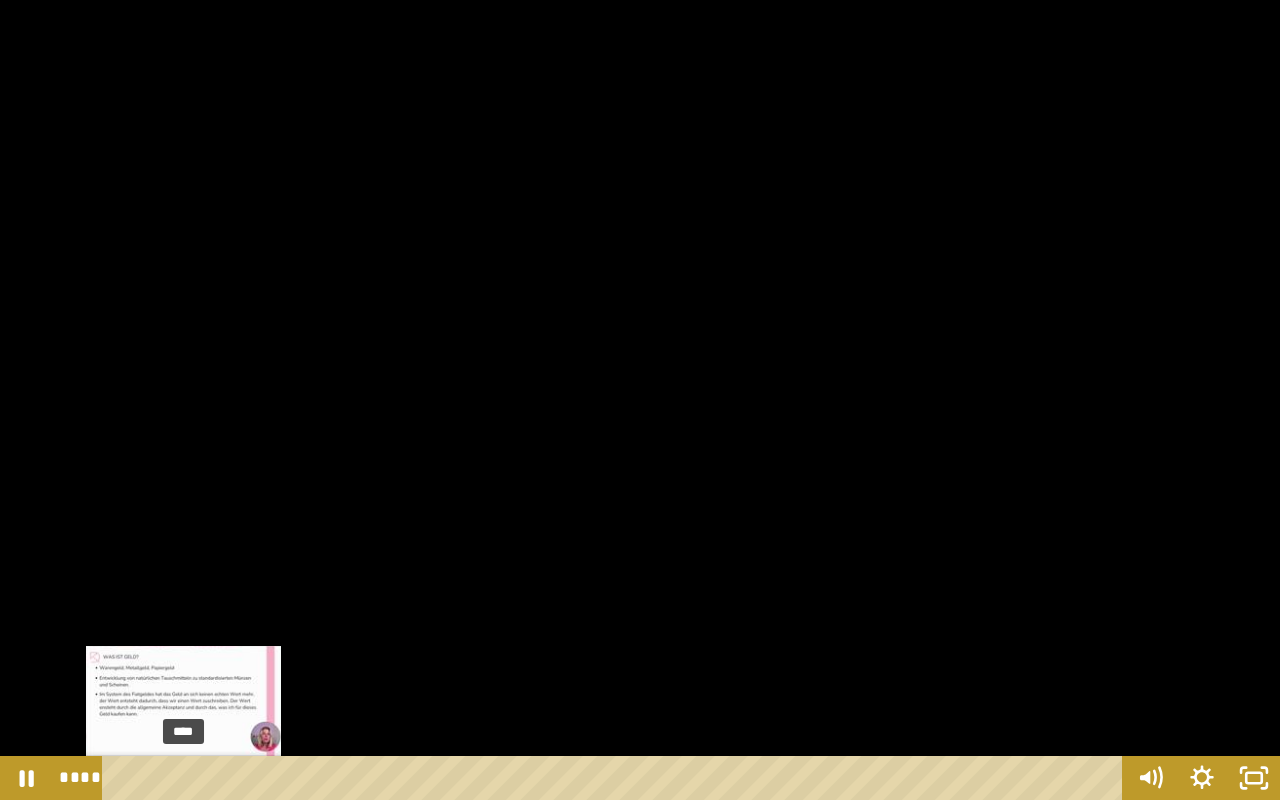 click on "****" at bounding box center (616, 778) 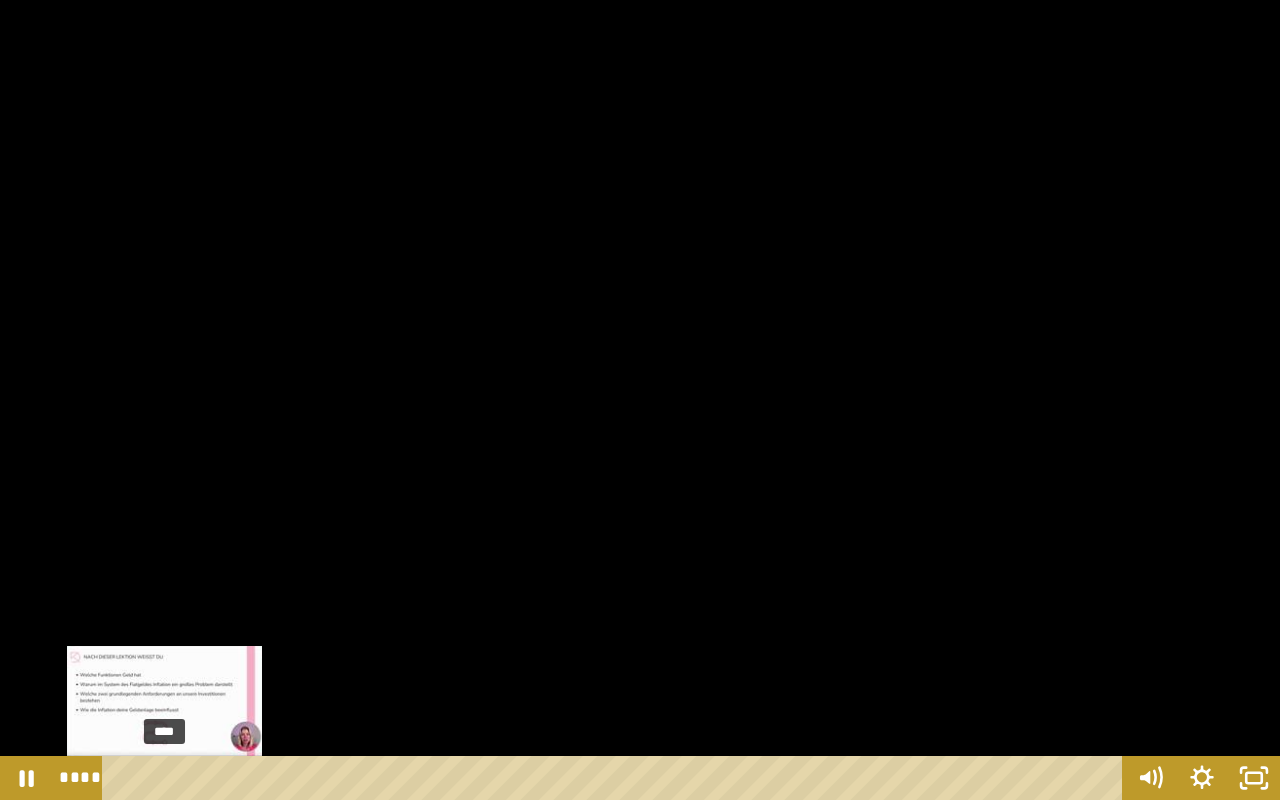 click on "****" at bounding box center (616, 778) 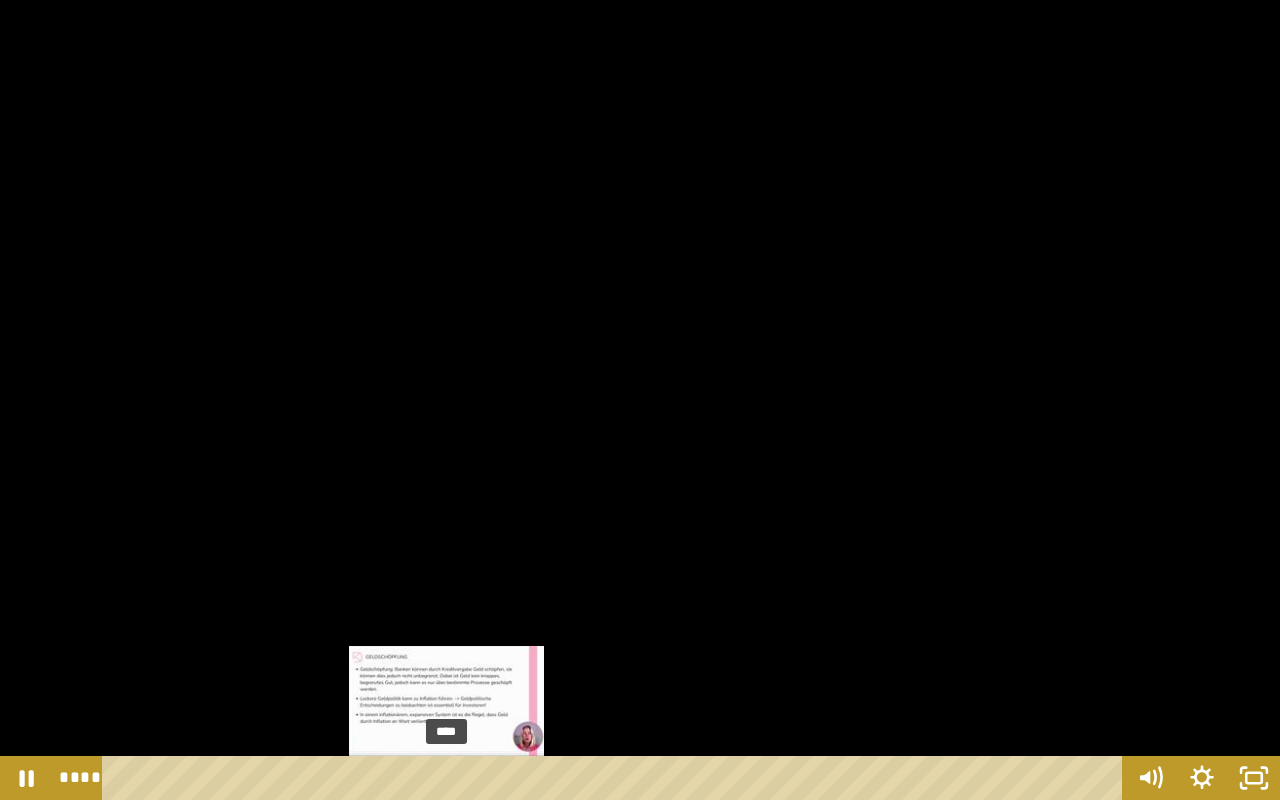 click on "****" at bounding box center [616, 778] 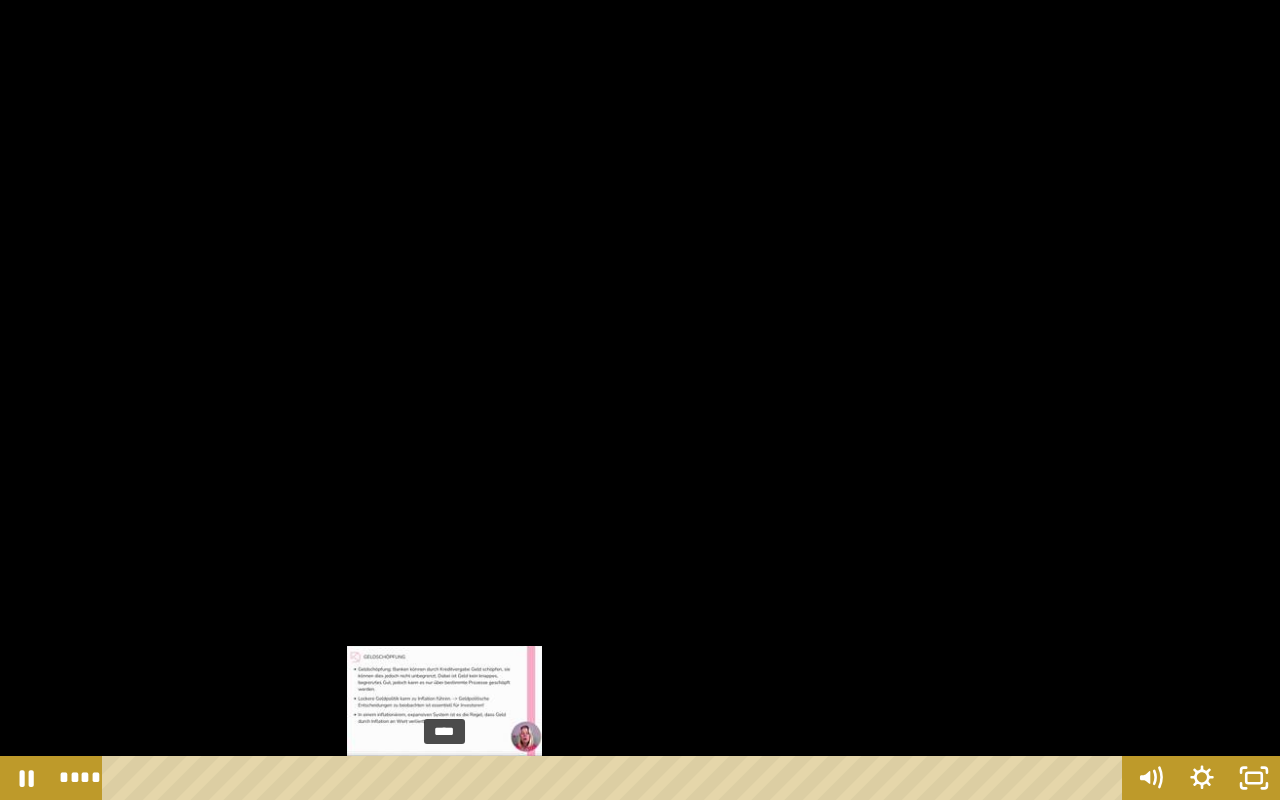 click on "****" at bounding box center [616, 778] 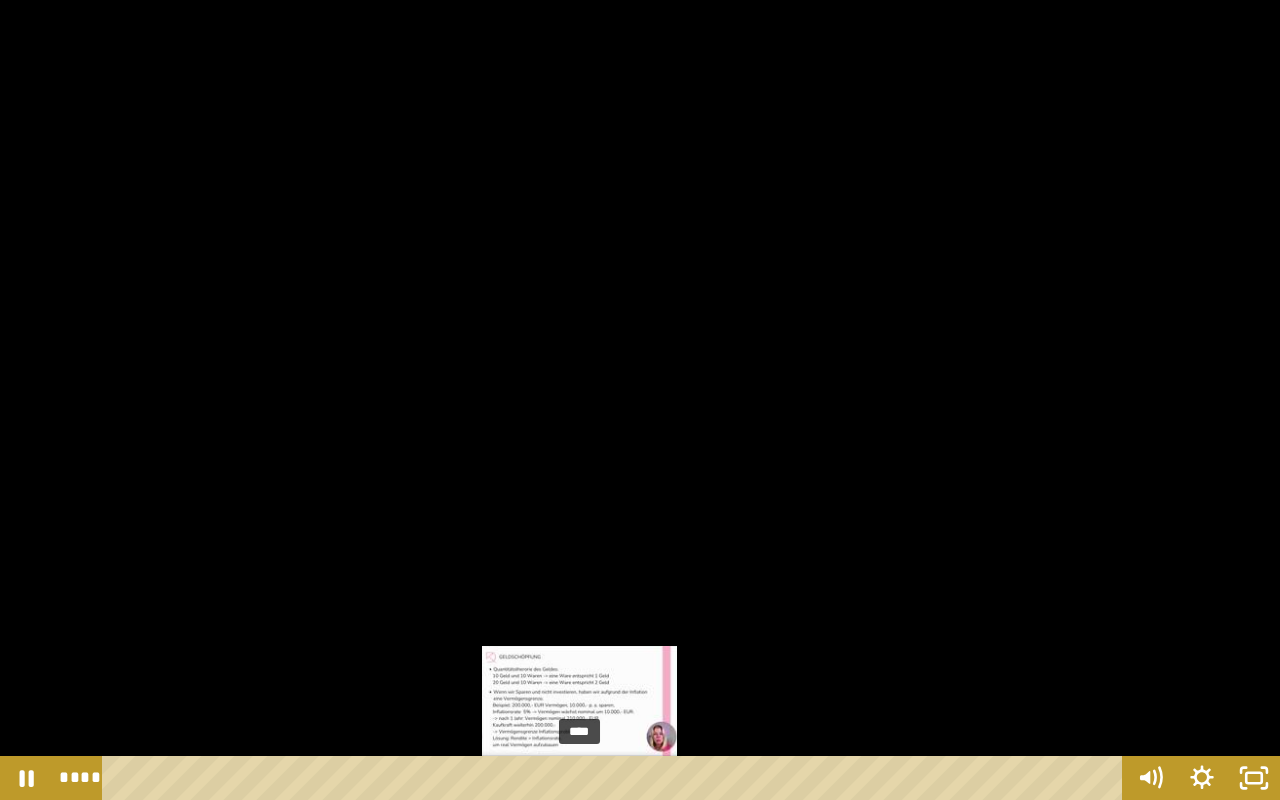 click on "****" at bounding box center [616, 778] 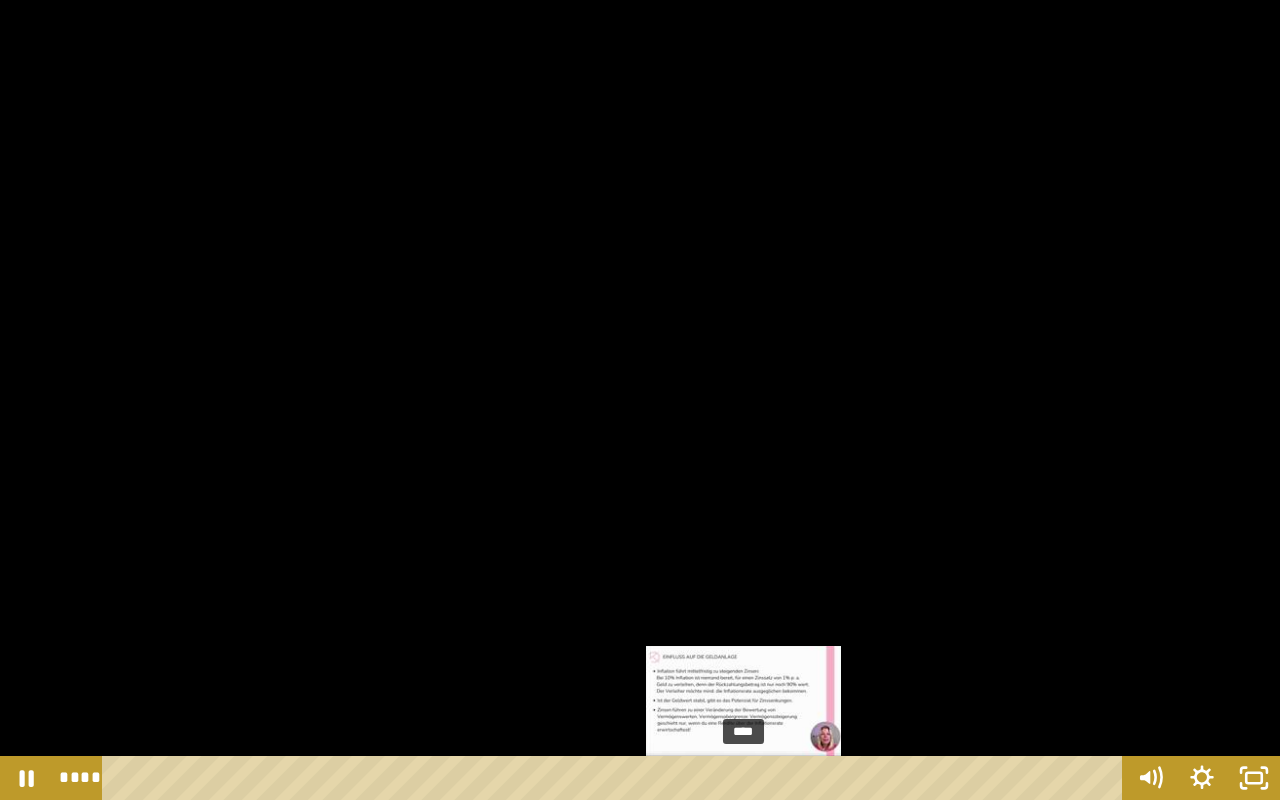 click on "****" at bounding box center [616, 778] 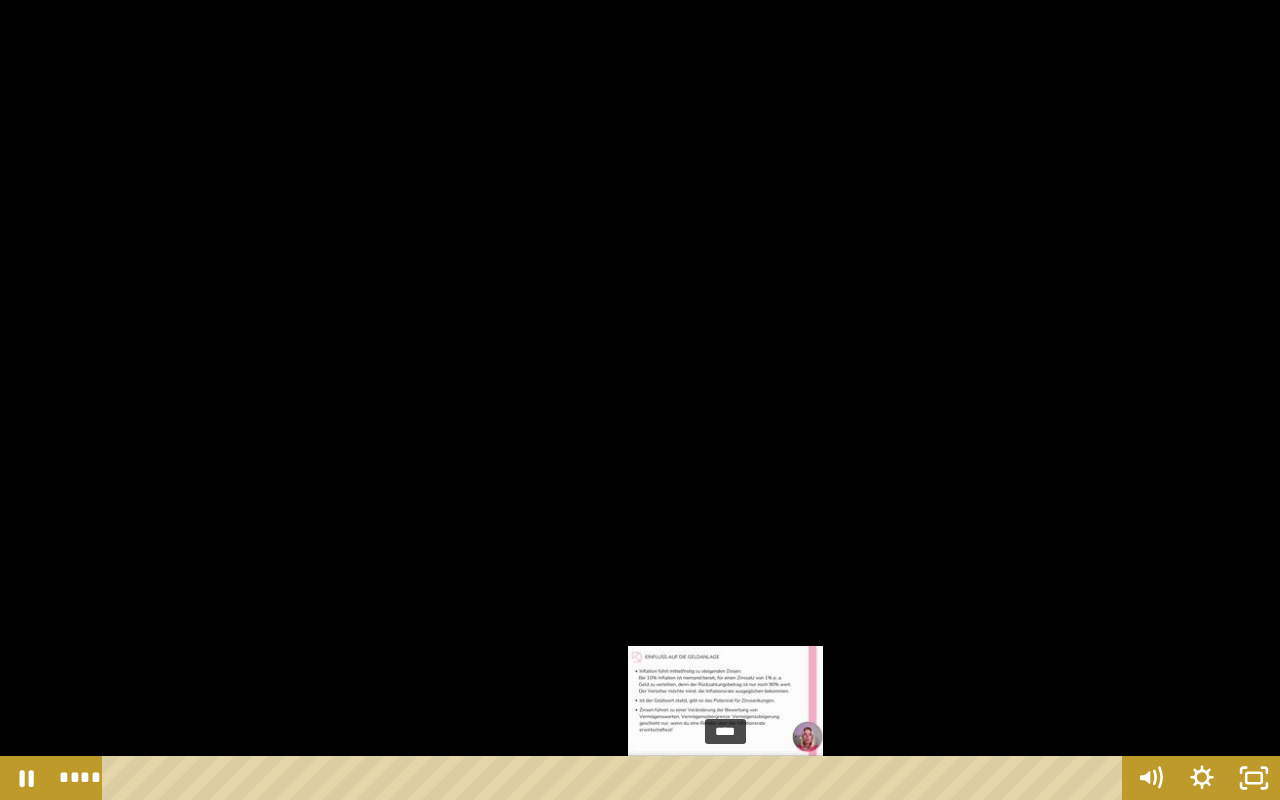 click on "****" at bounding box center [616, 778] 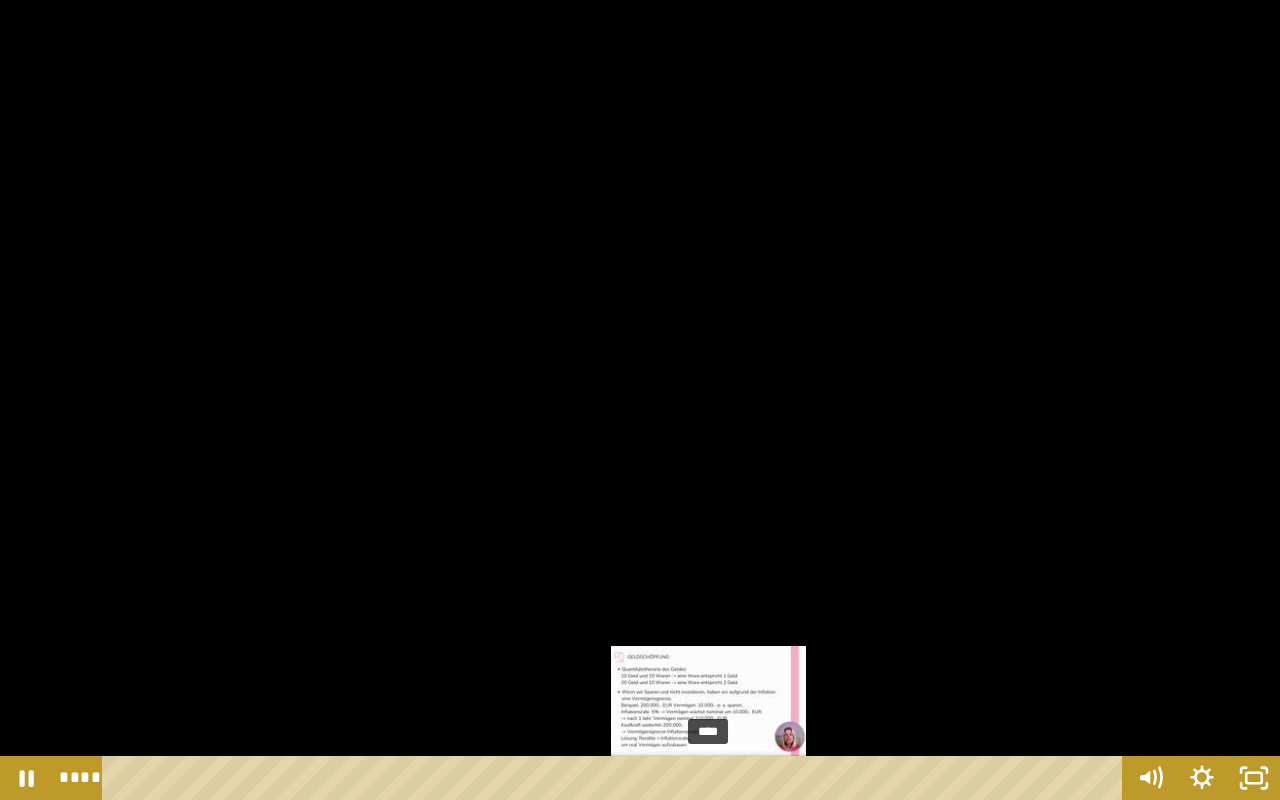 click on "****" at bounding box center [616, 778] 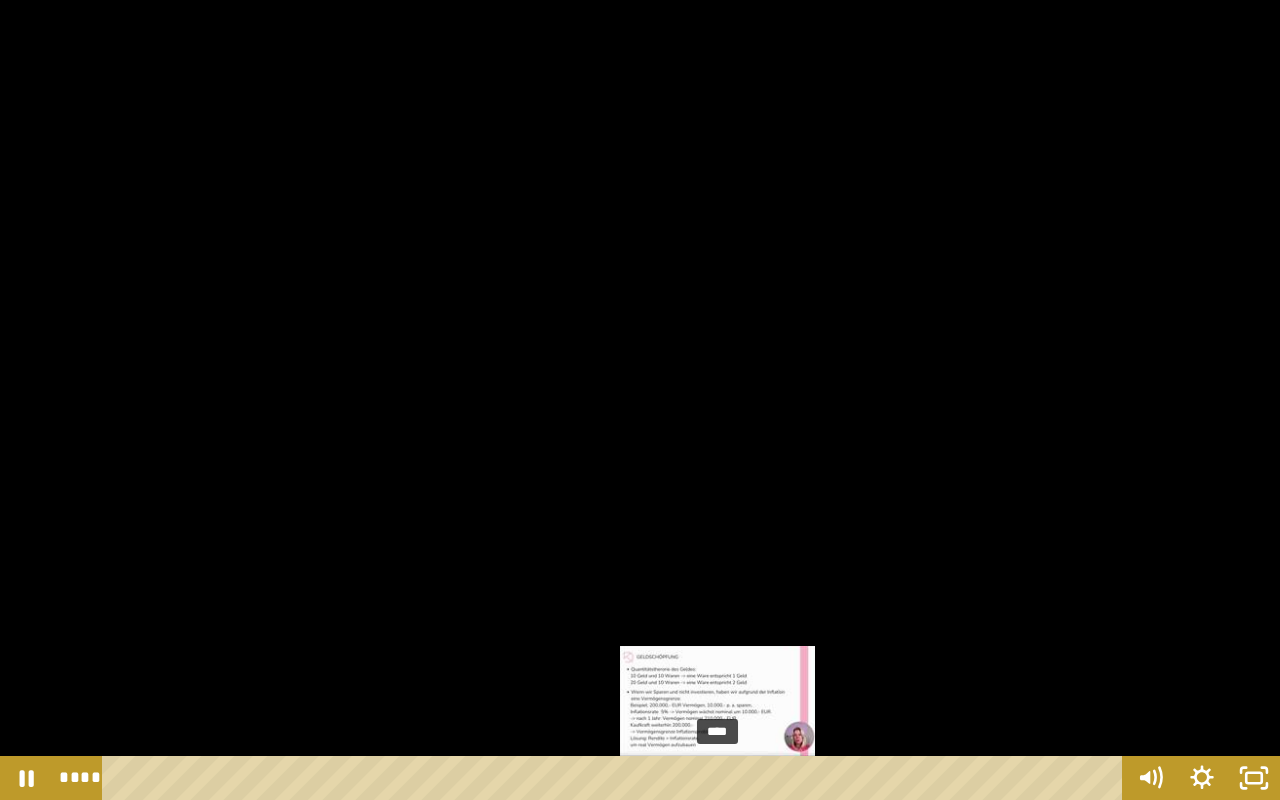 click on "****" at bounding box center [616, 778] 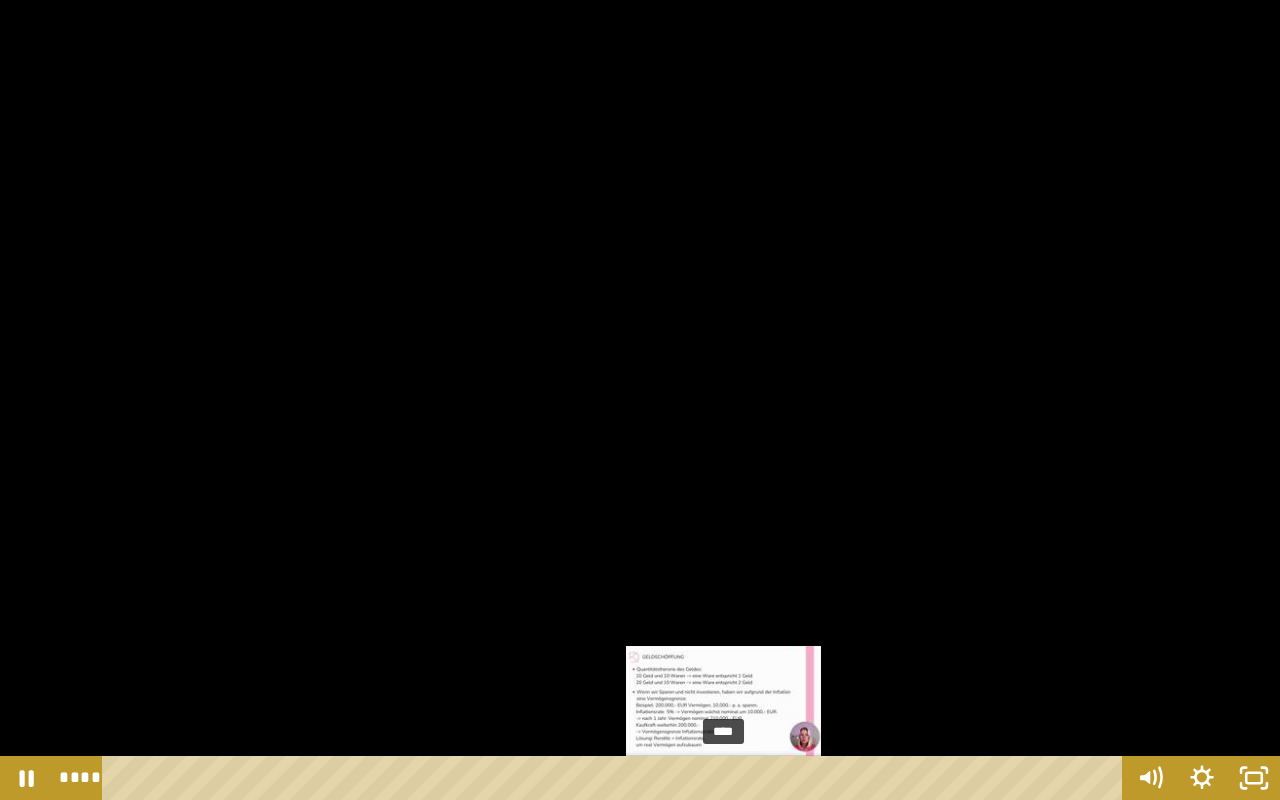 click at bounding box center [718, 778] 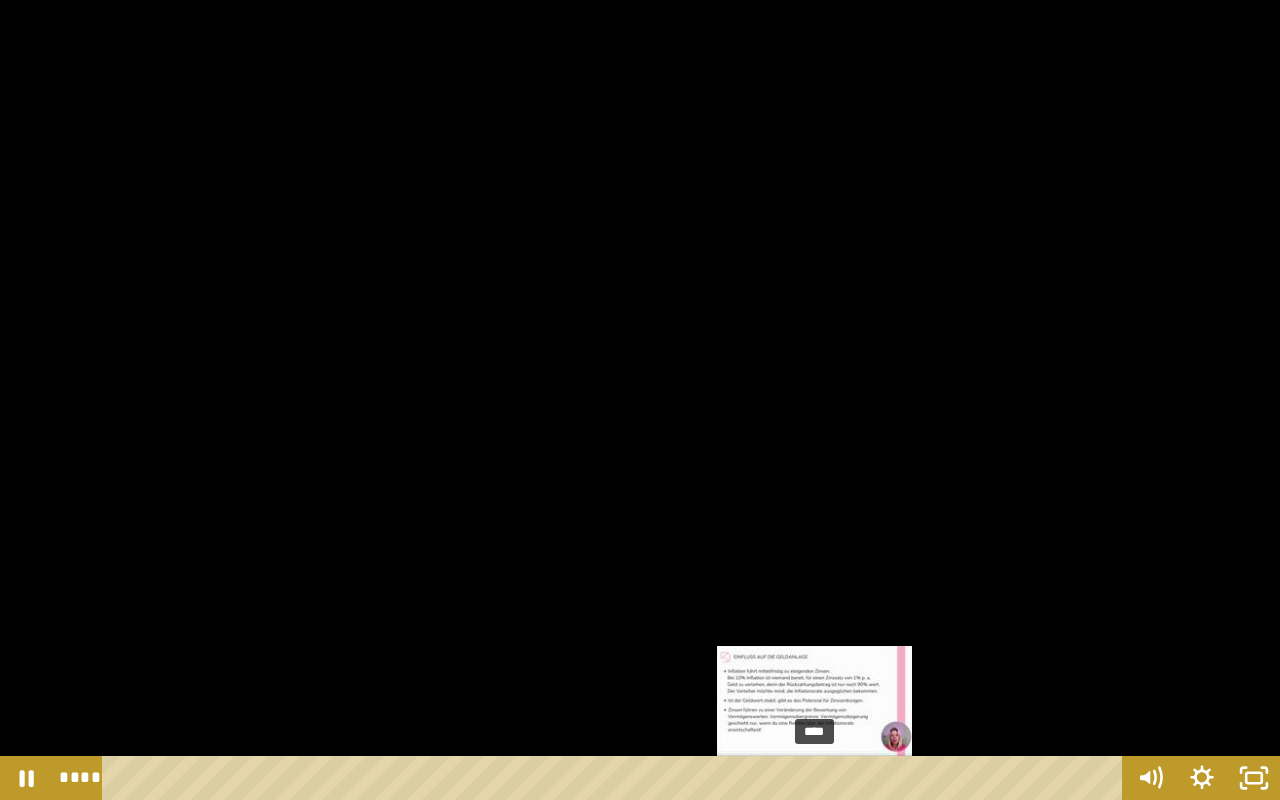 click on "****" at bounding box center (616, 778) 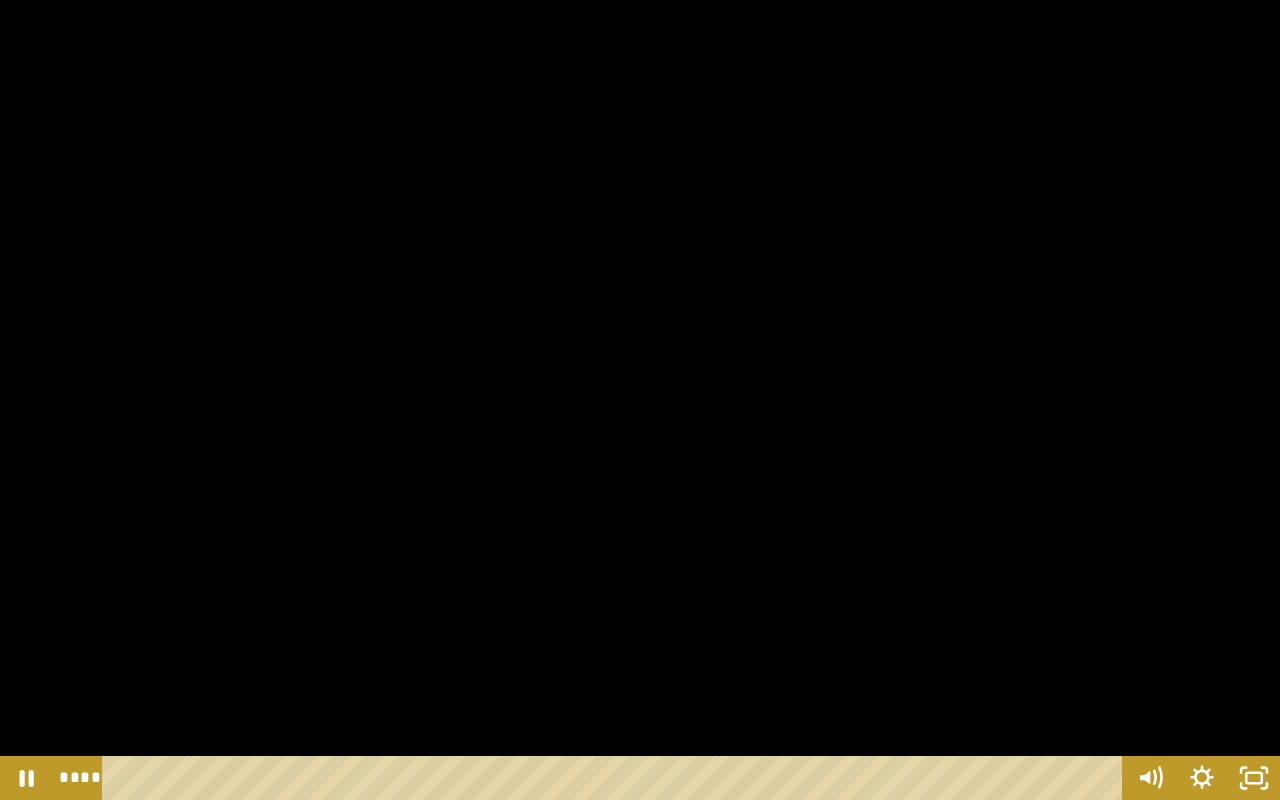 click at bounding box center [640, 400] 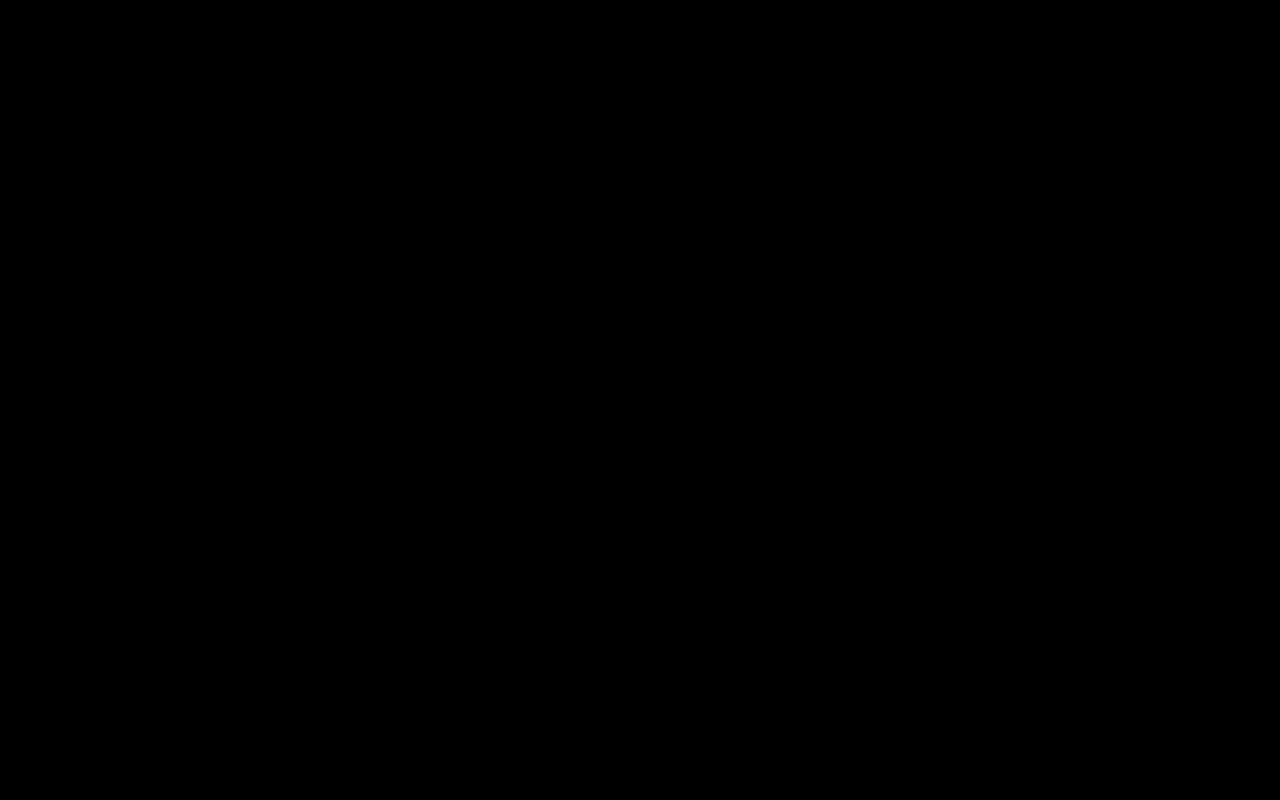 click at bounding box center [640, 400] 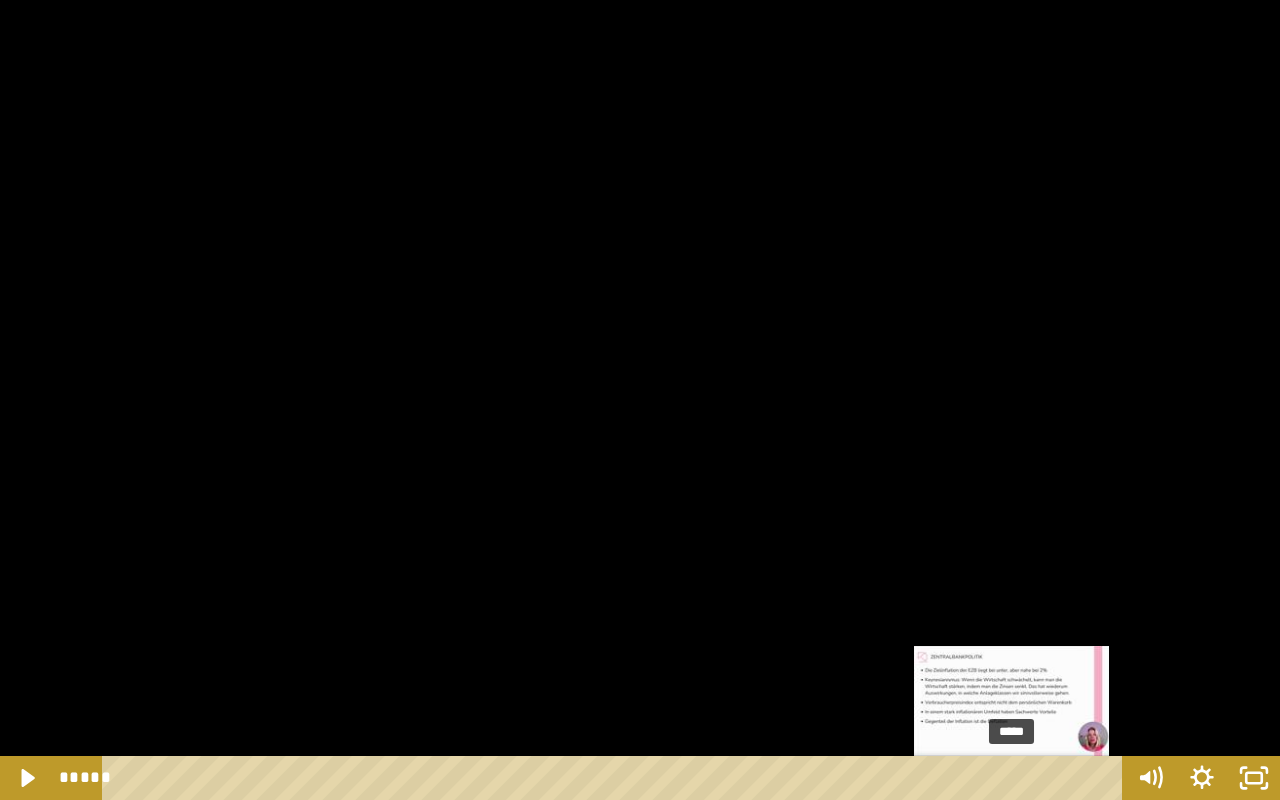 click on "*****" at bounding box center [616, 778] 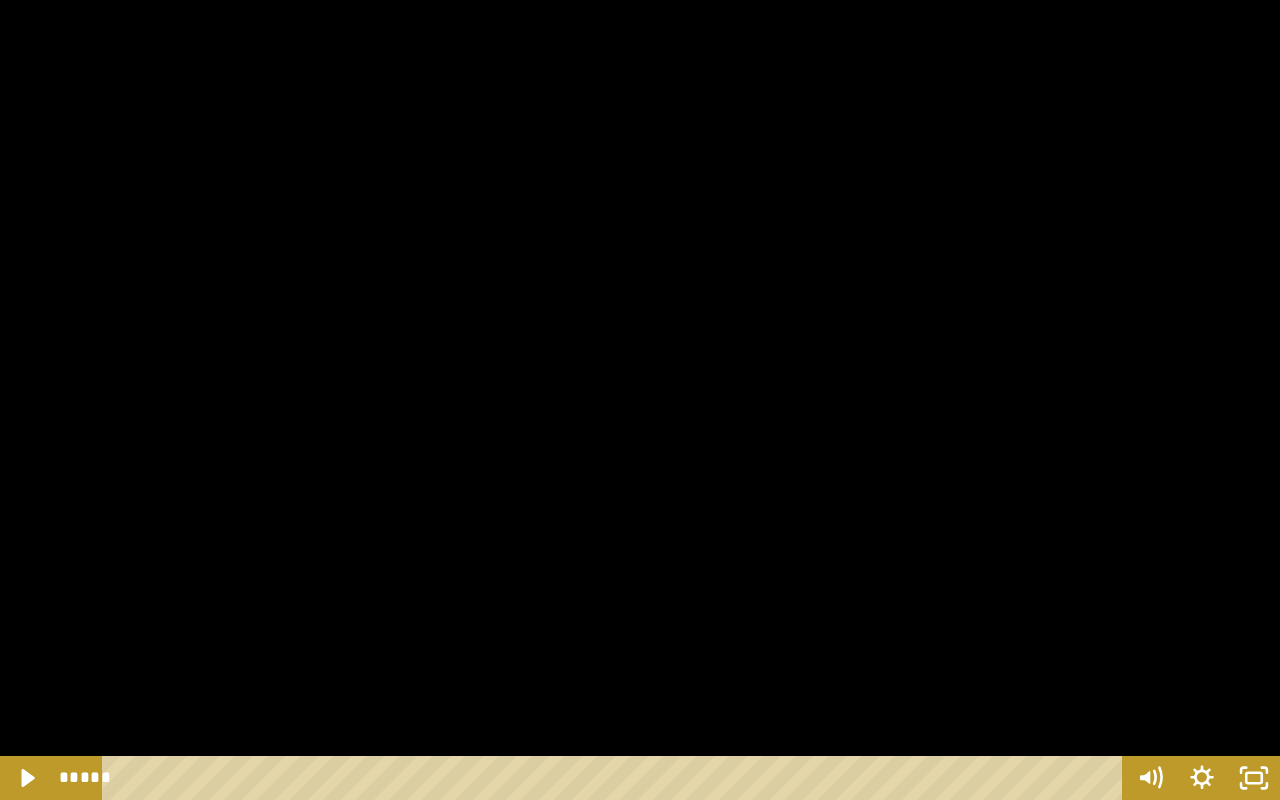 click at bounding box center (640, 400) 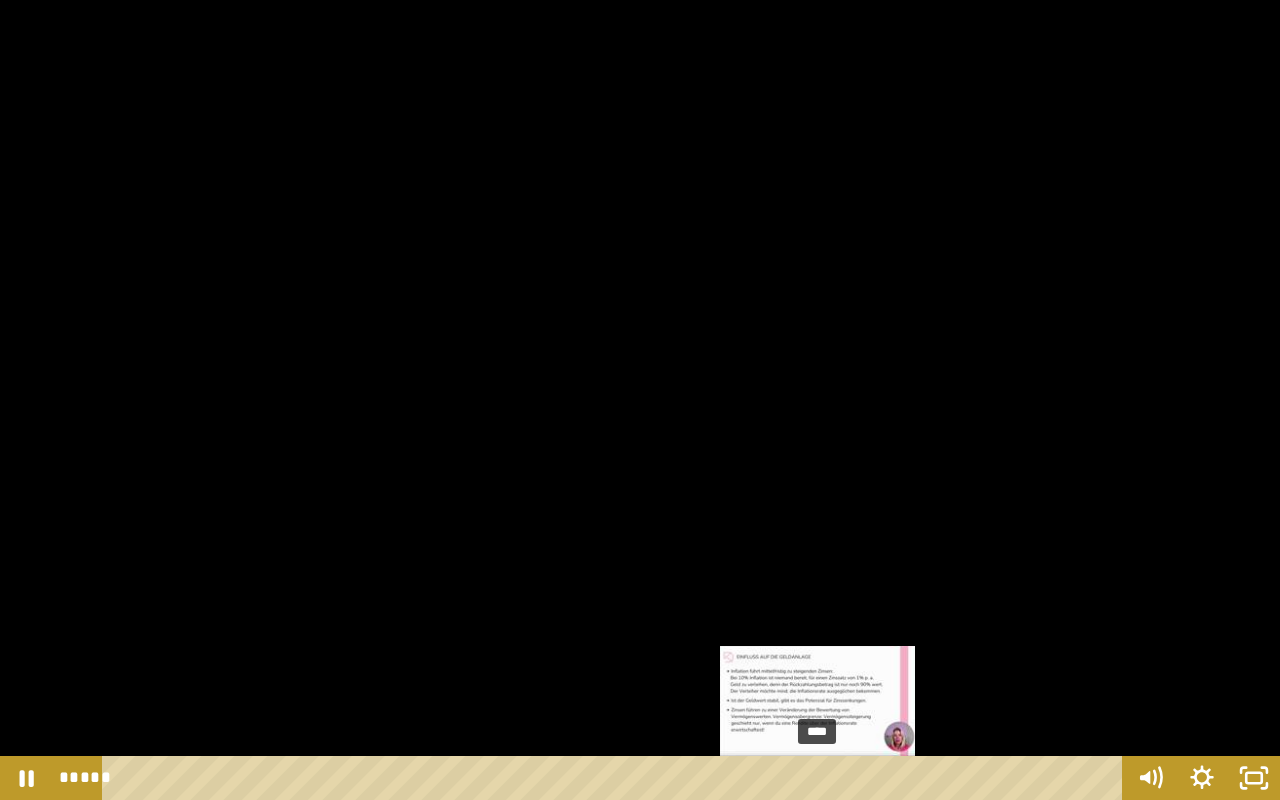 click on "****" at bounding box center (616, 778) 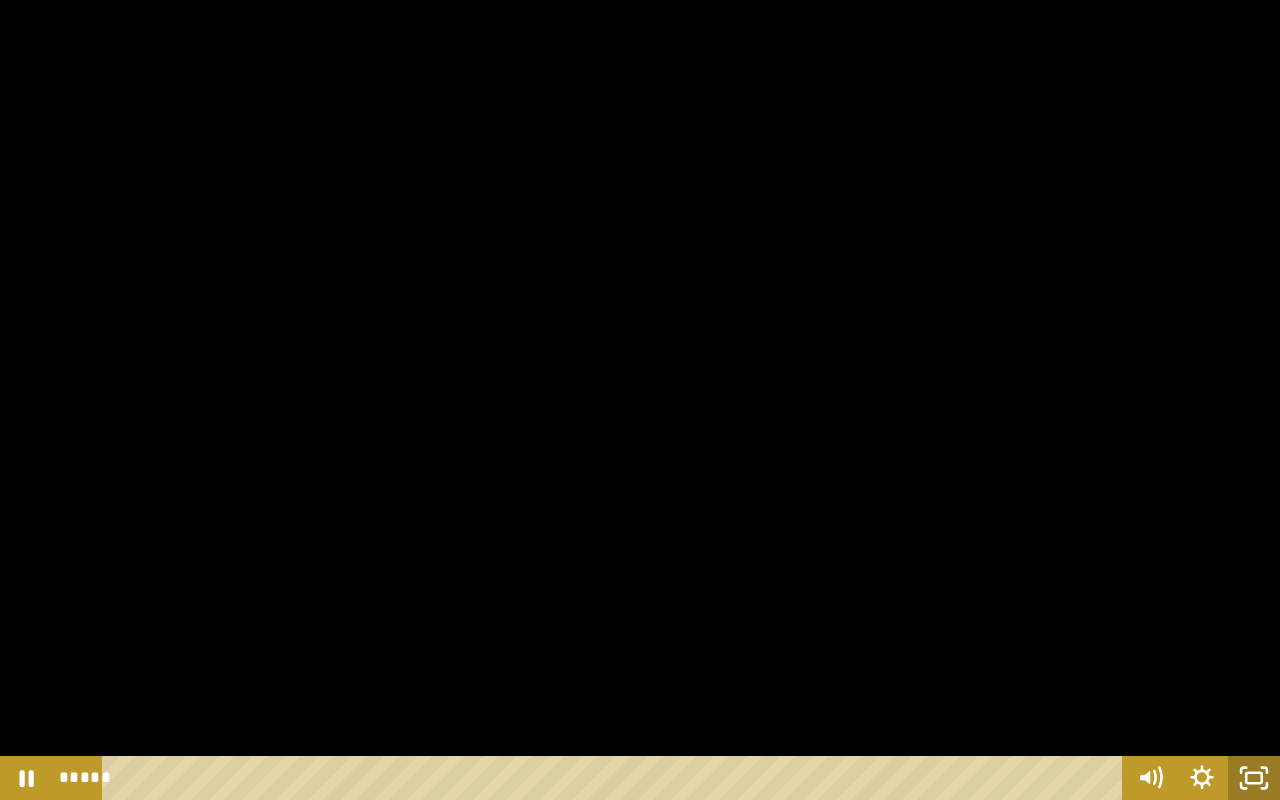 click 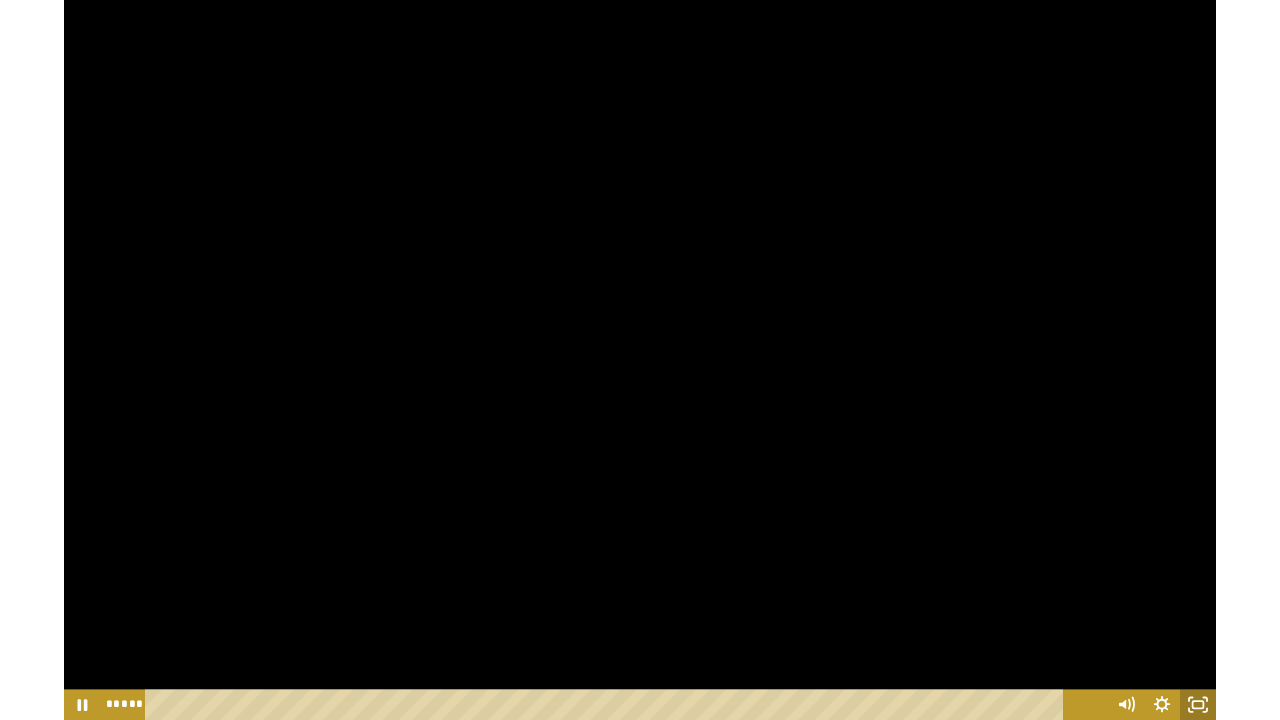 scroll, scrollTop: 1286, scrollLeft: 0, axis: vertical 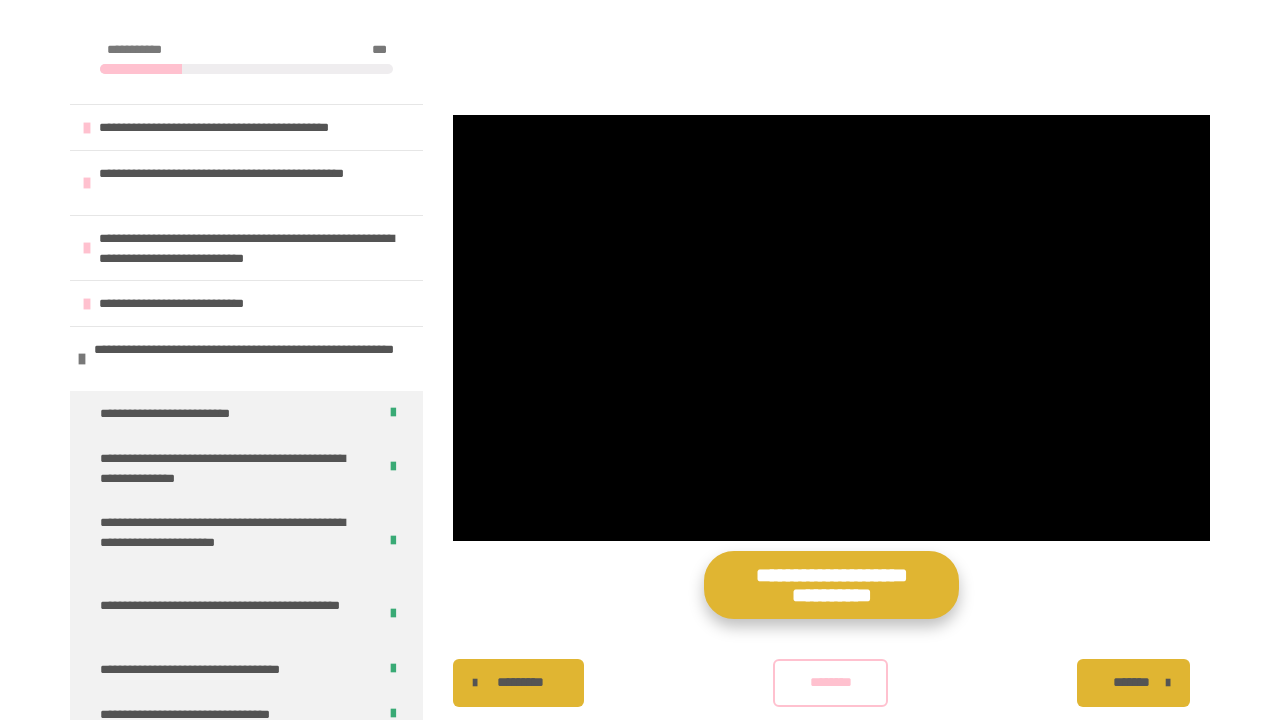click on "**********" at bounding box center (831, 585) 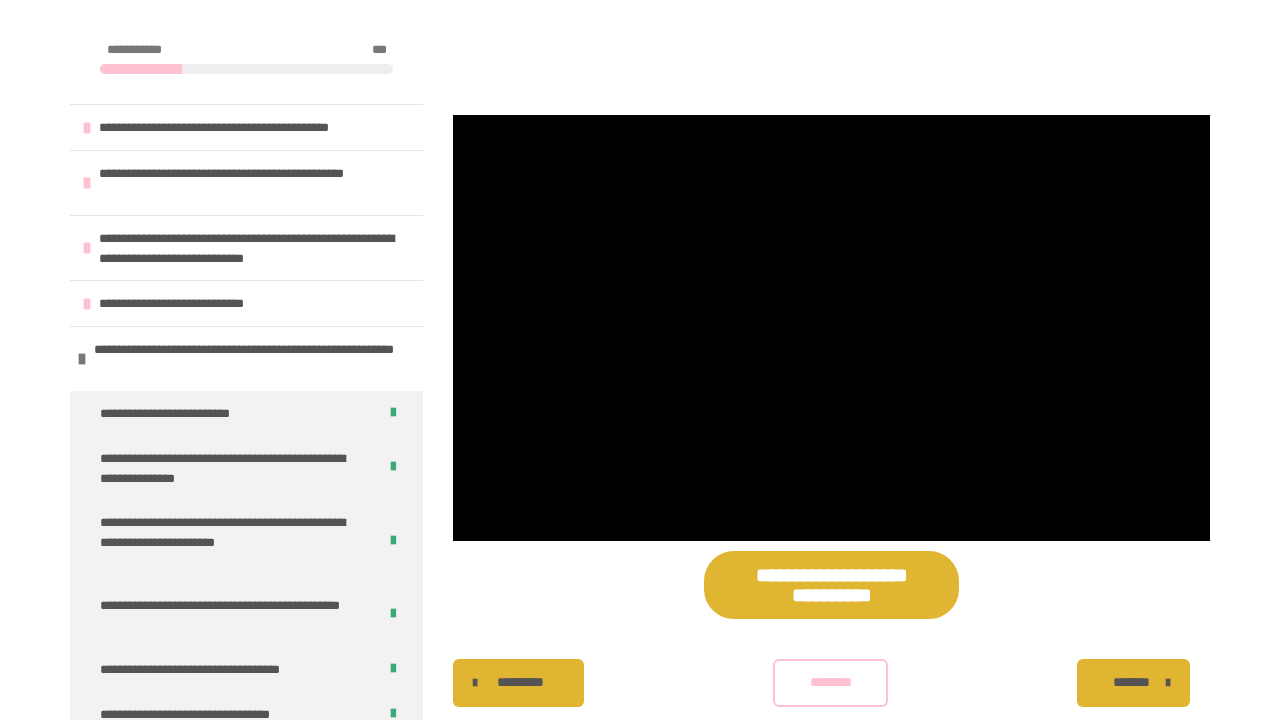 click on "********" at bounding box center (831, 682) 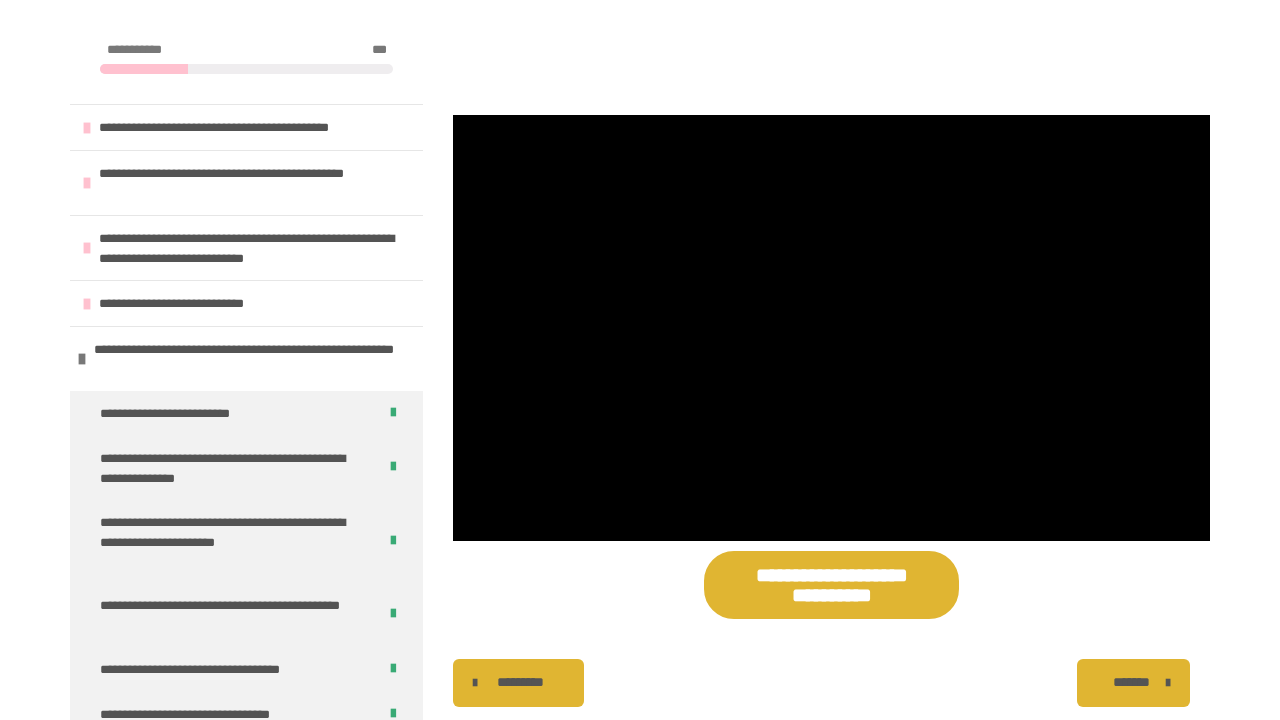 click on "*******" at bounding box center (1131, 682) 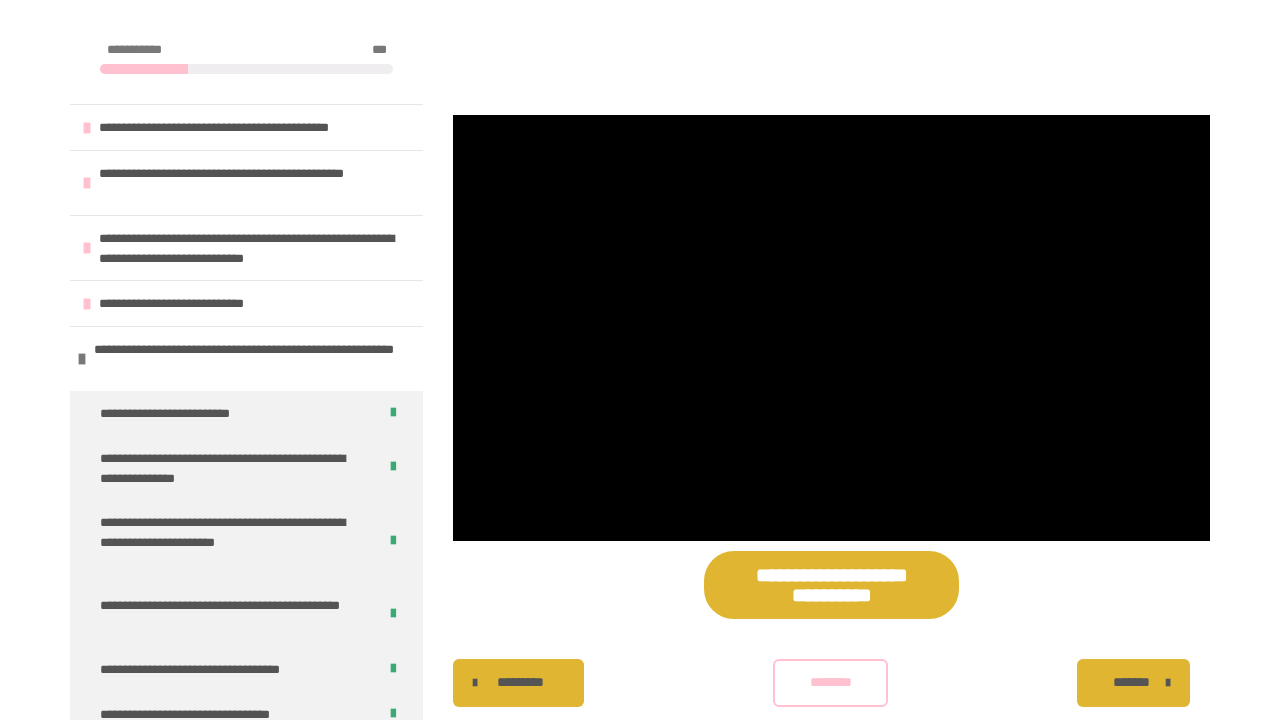 scroll, scrollTop: 751, scrollLeft: 0, axis: vertical 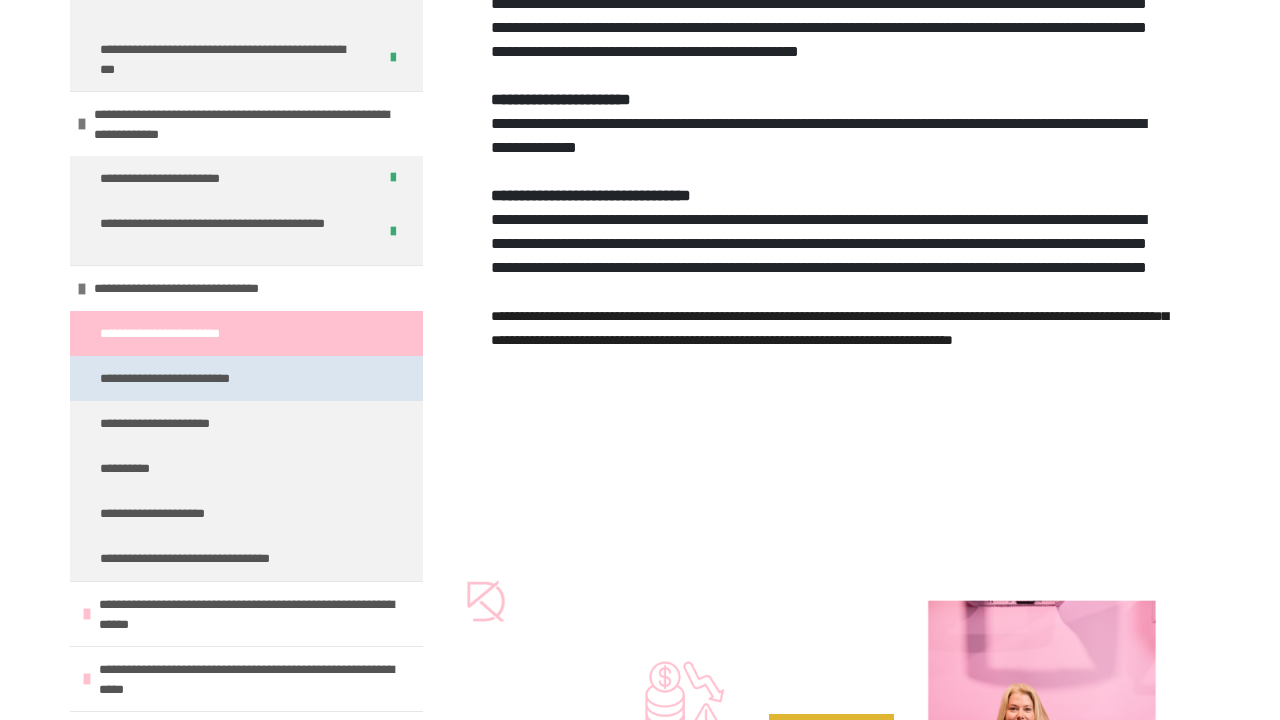 click on "**********" at bounding box center (186, 378) 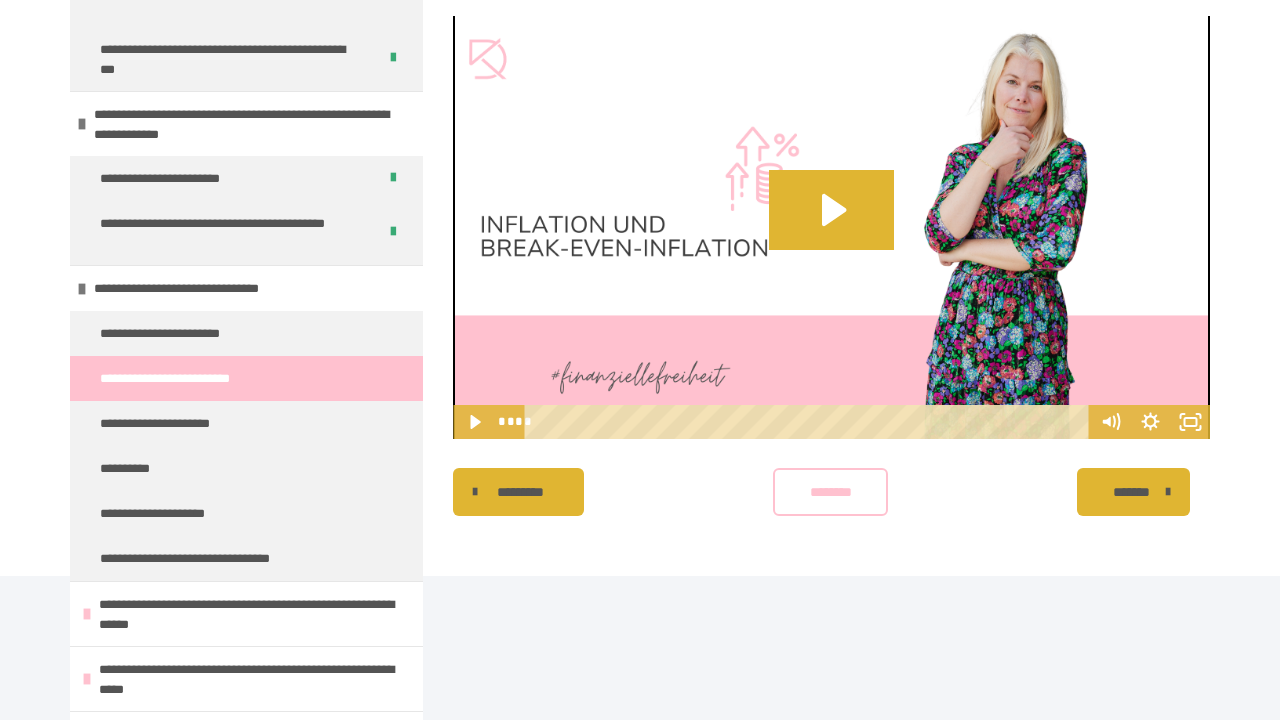 scroll, scrollTop: 1069, scrollLeft: 0, axis: vertical 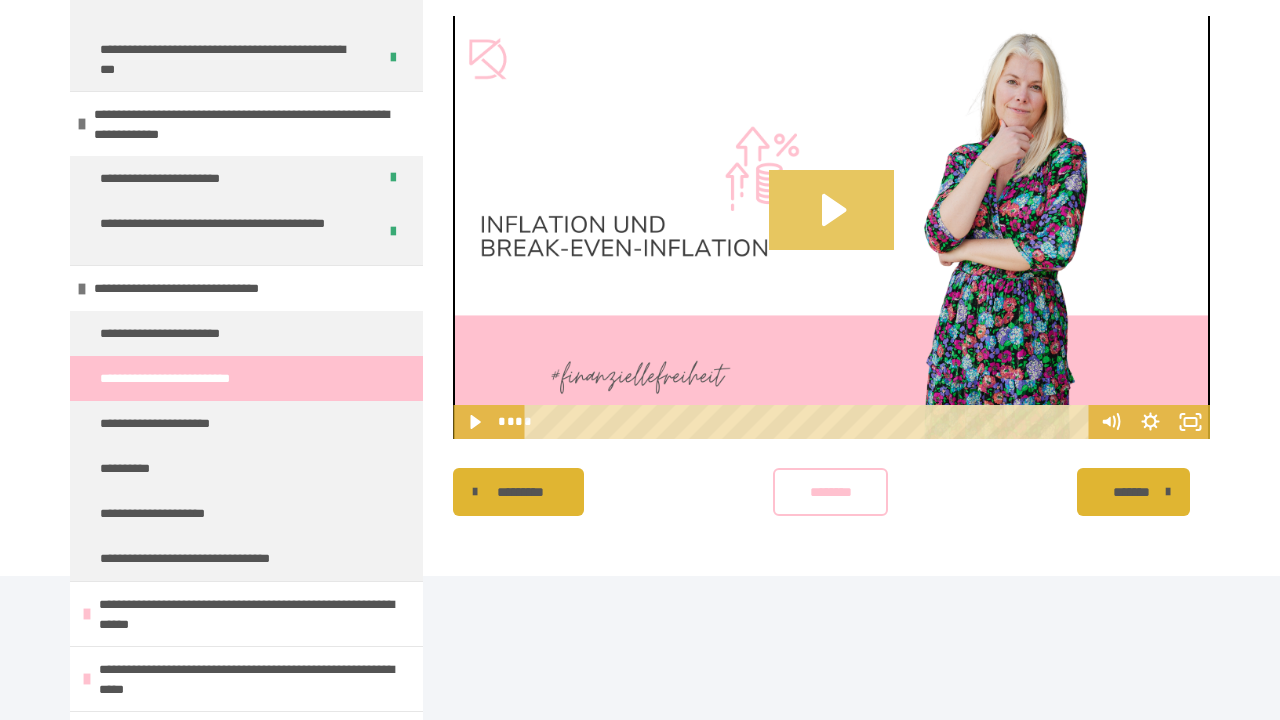click 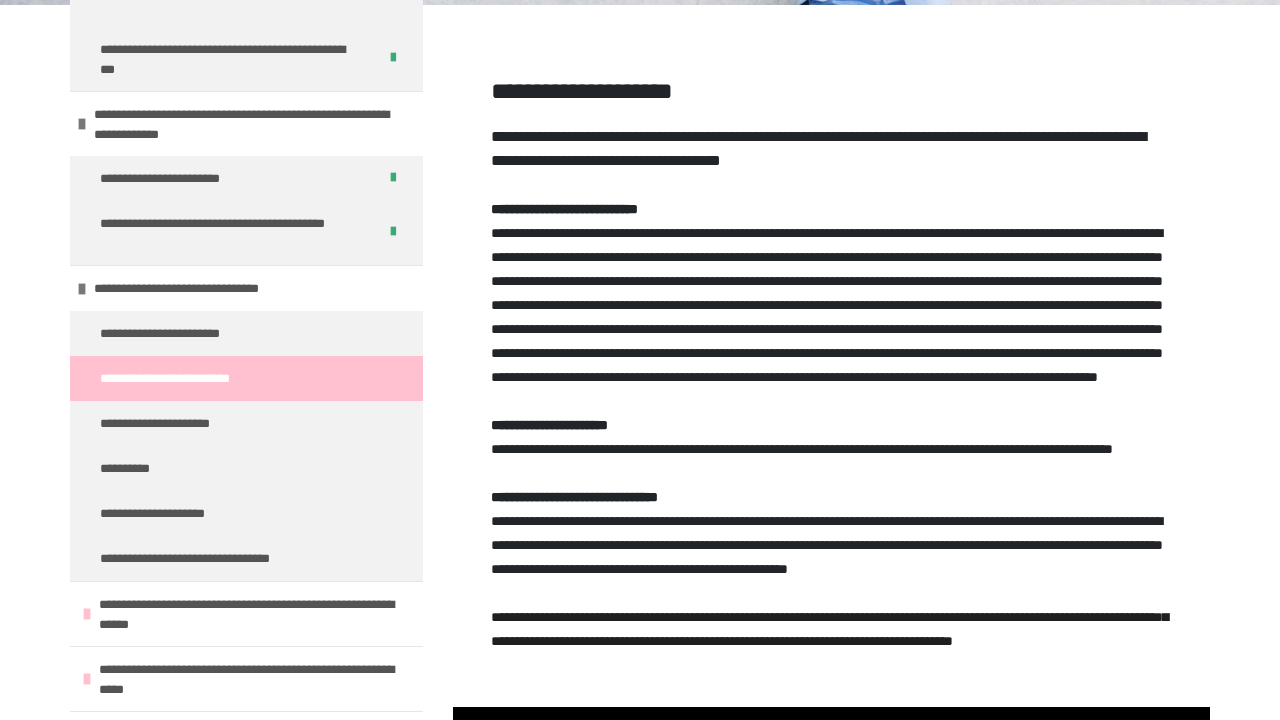 scroll, scrollTop: 302, scrollLeft: 0, axis: vertical 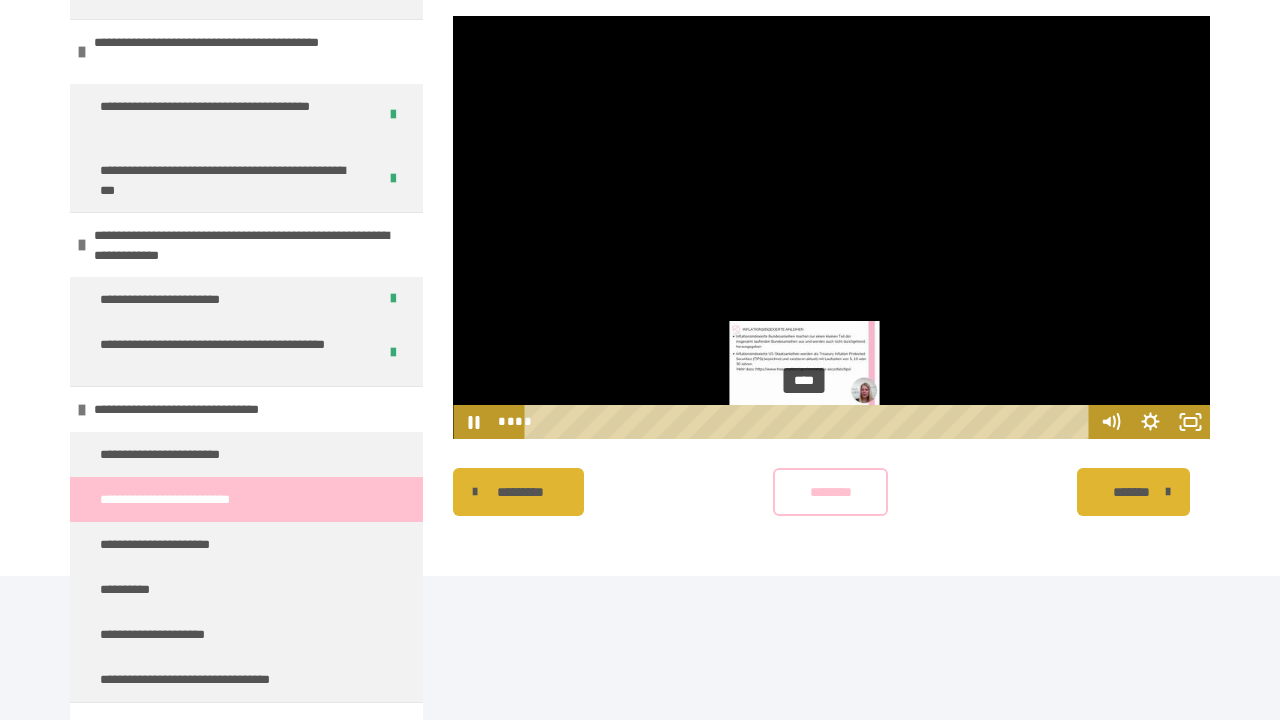 click on "****" at bounding box center (810, 422) 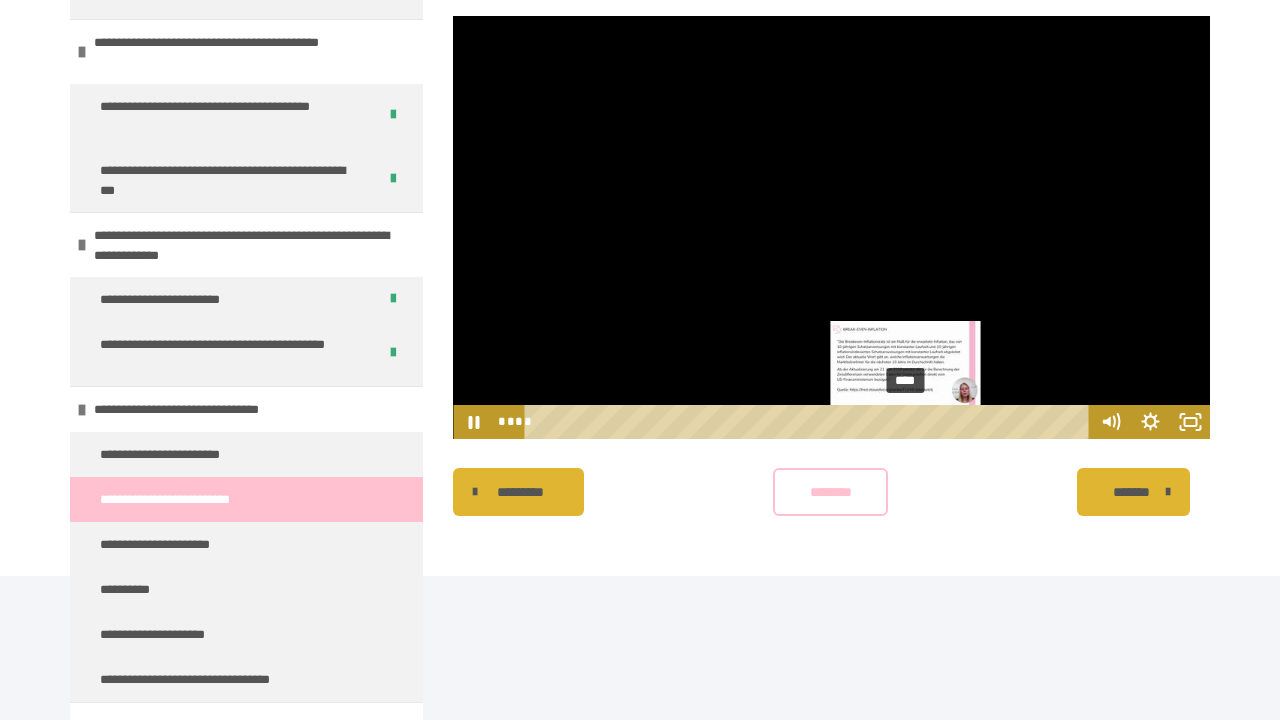 click on "****" at bounding box center [810, 422] 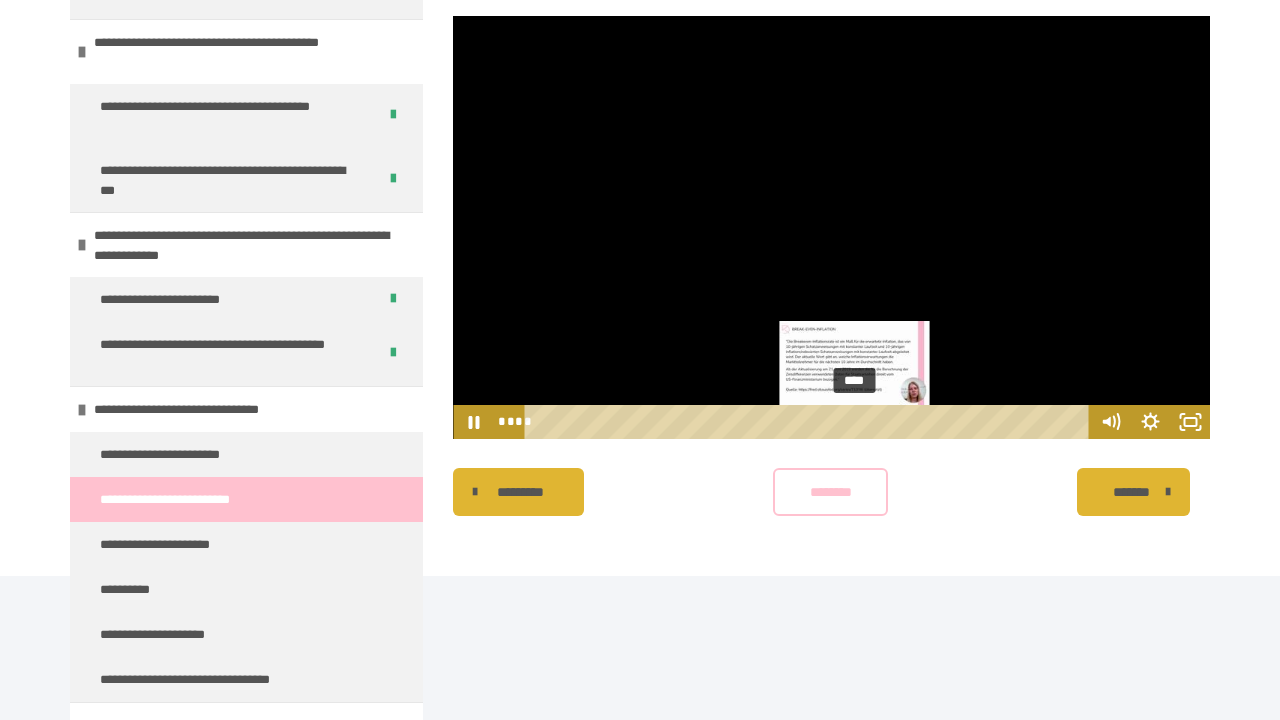 click on "****" at bounding box center (810, 422) 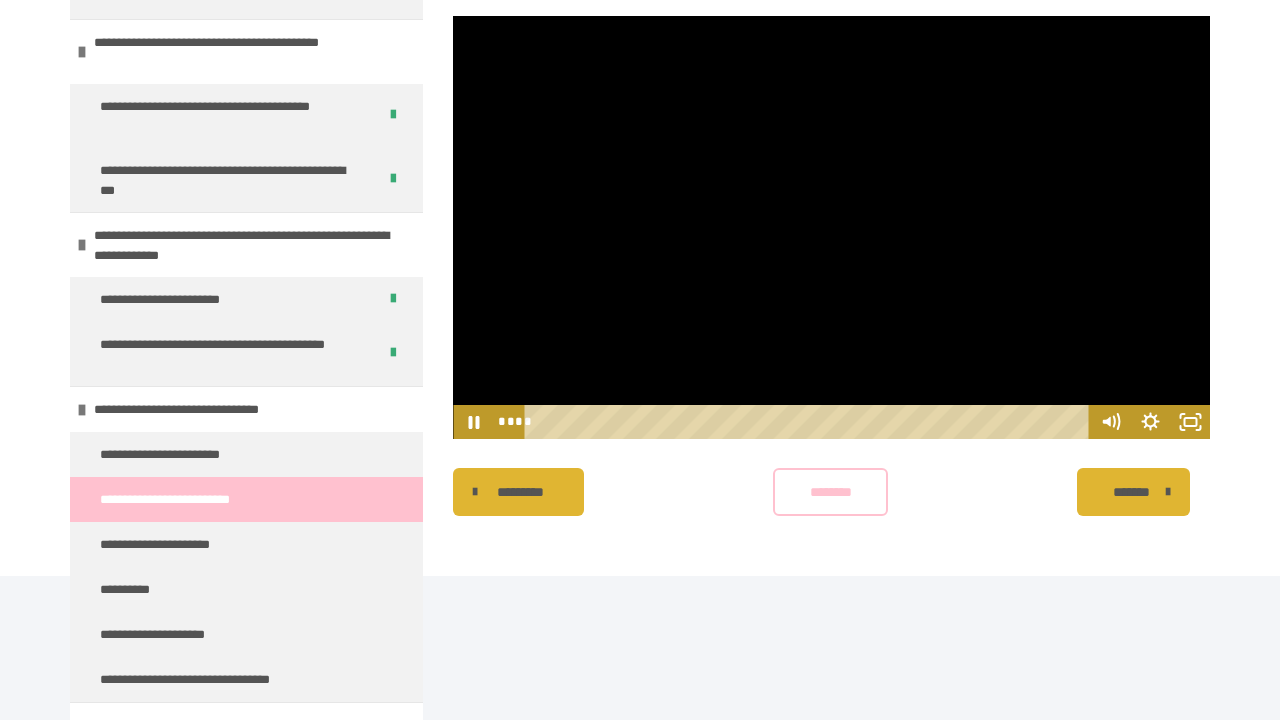 click at bounding box center (831, 227) 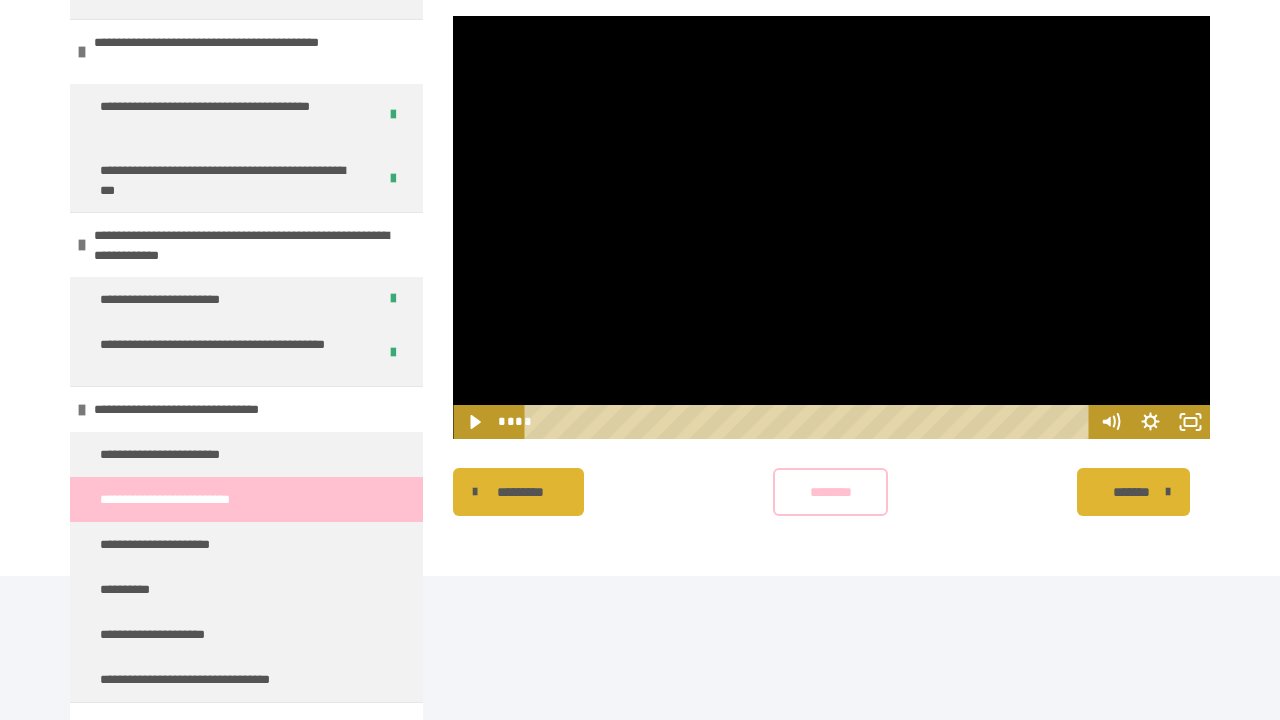 click at bounding box center (831, 227) 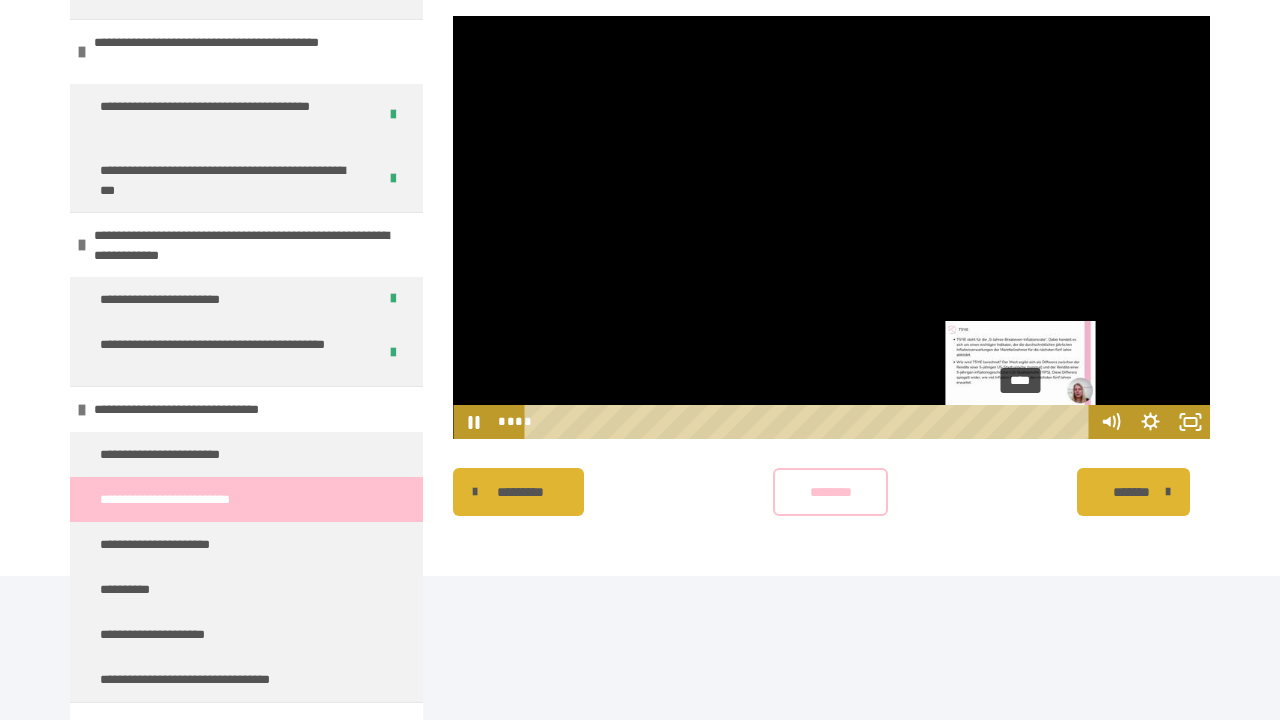 click on "****" at bounding box center [810, 422] 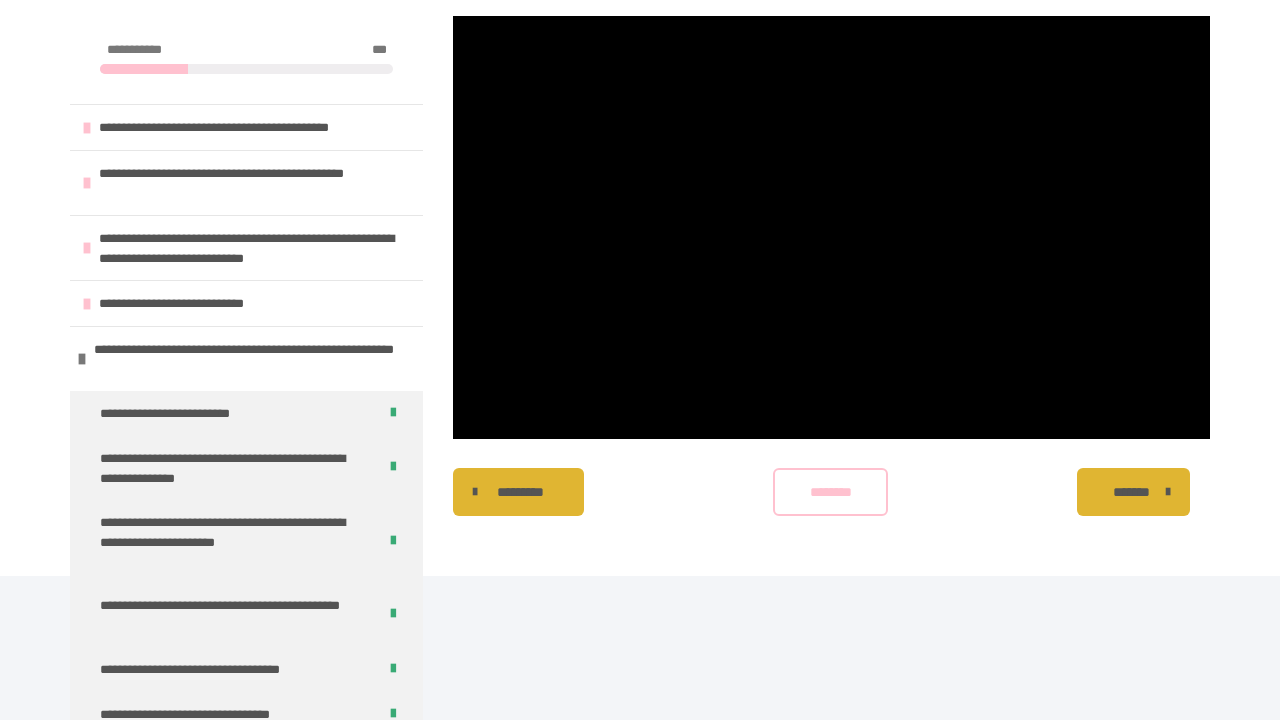 scroll, scrollTop: 0, scrollLeft: 0, axis: both 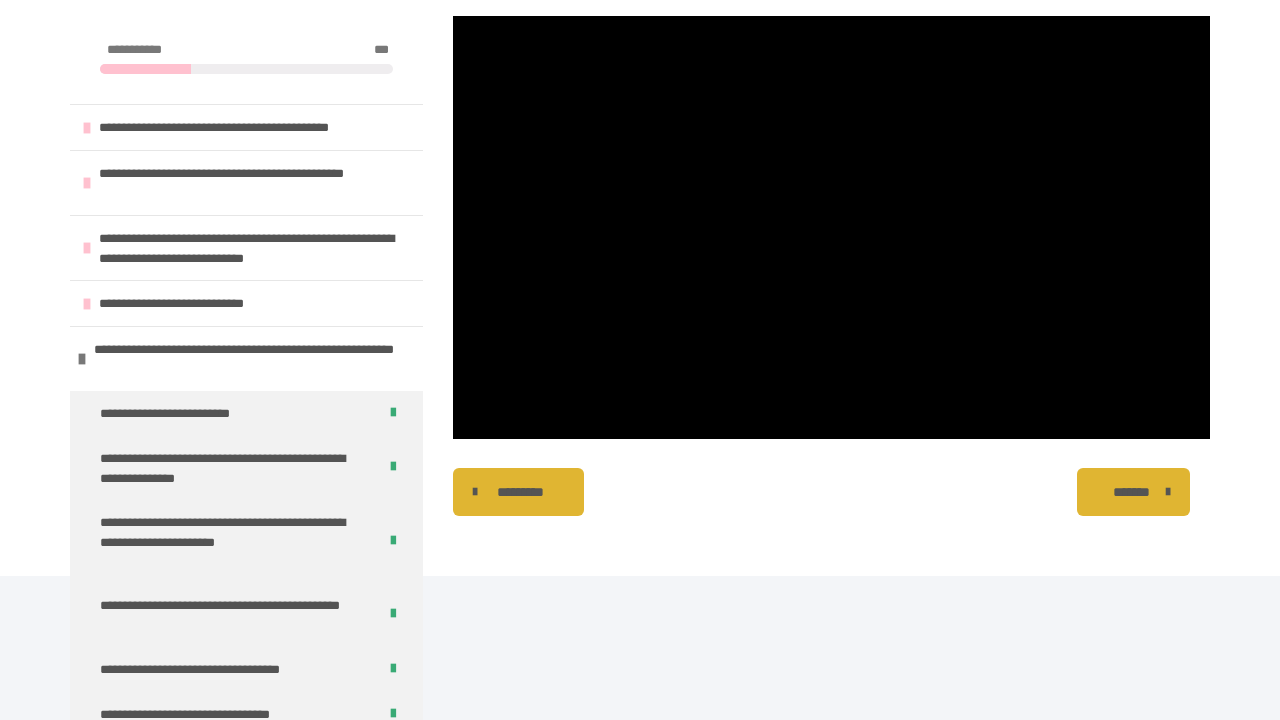 click on "*******" at bounding box center [1133, 492] 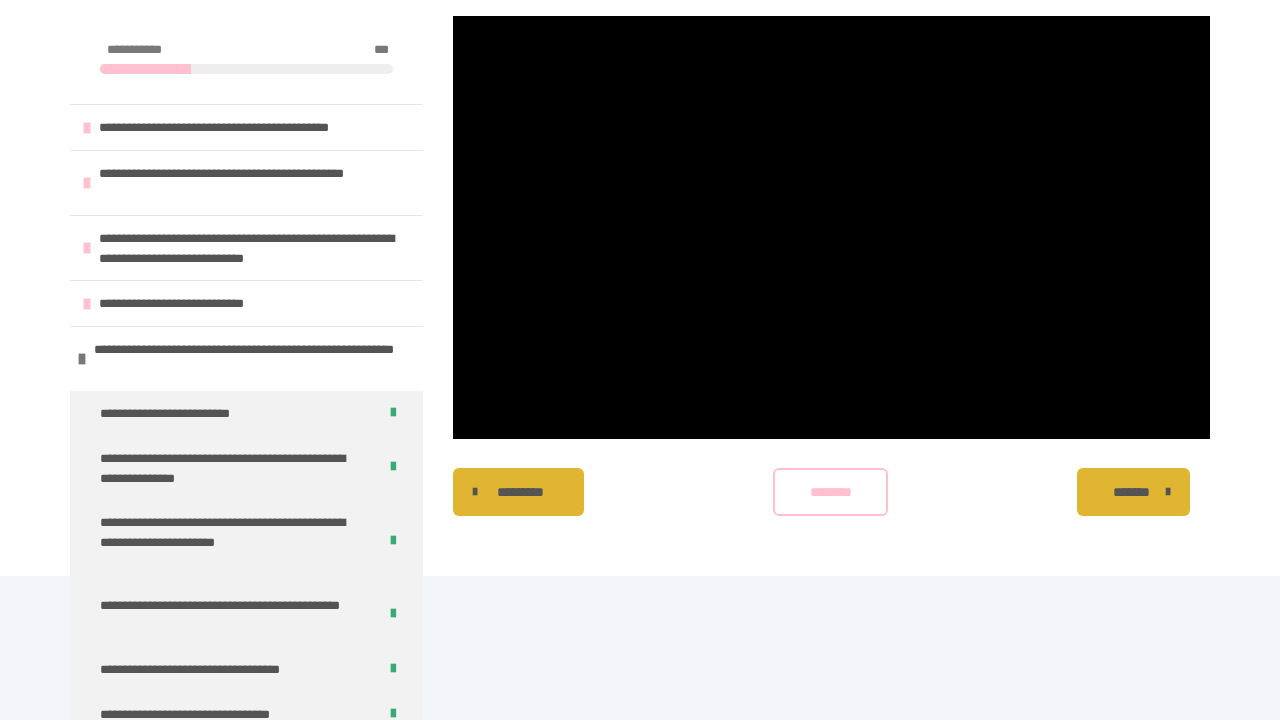 scroll, scrollTop: 679, scrollLeft: 0, axis: vertical 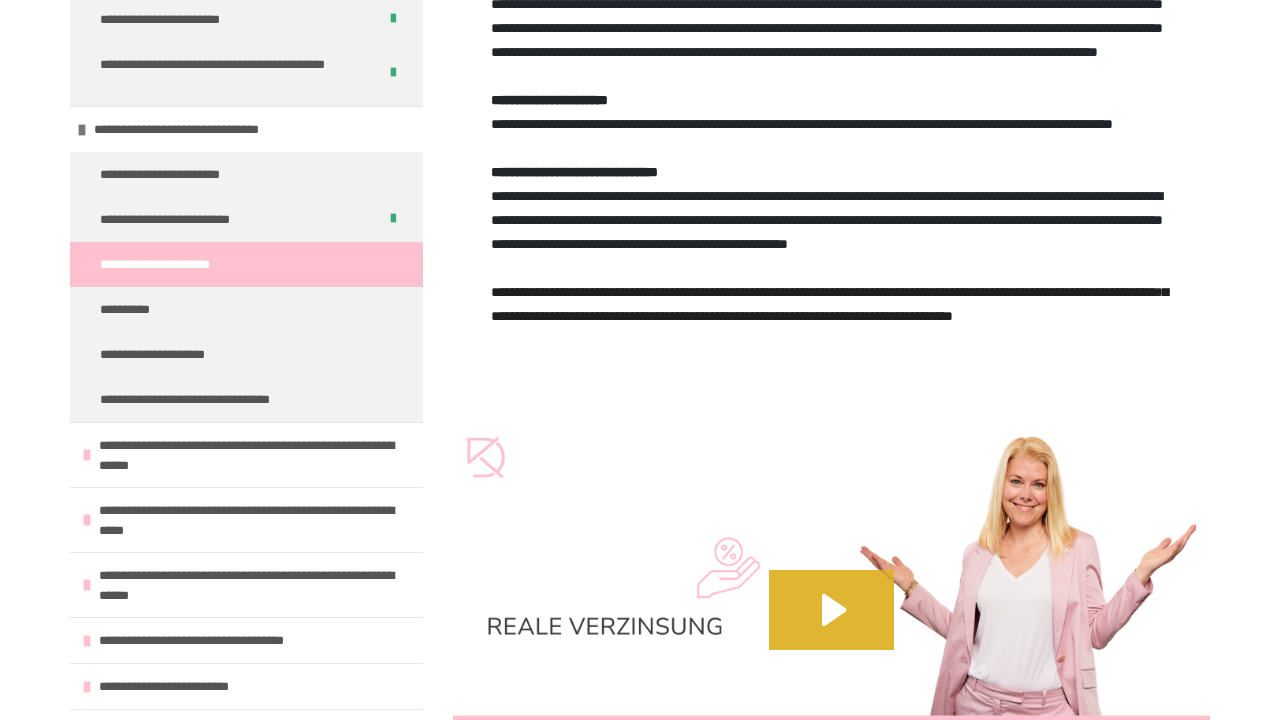 click on "**********" at bounding box center [175, 264] 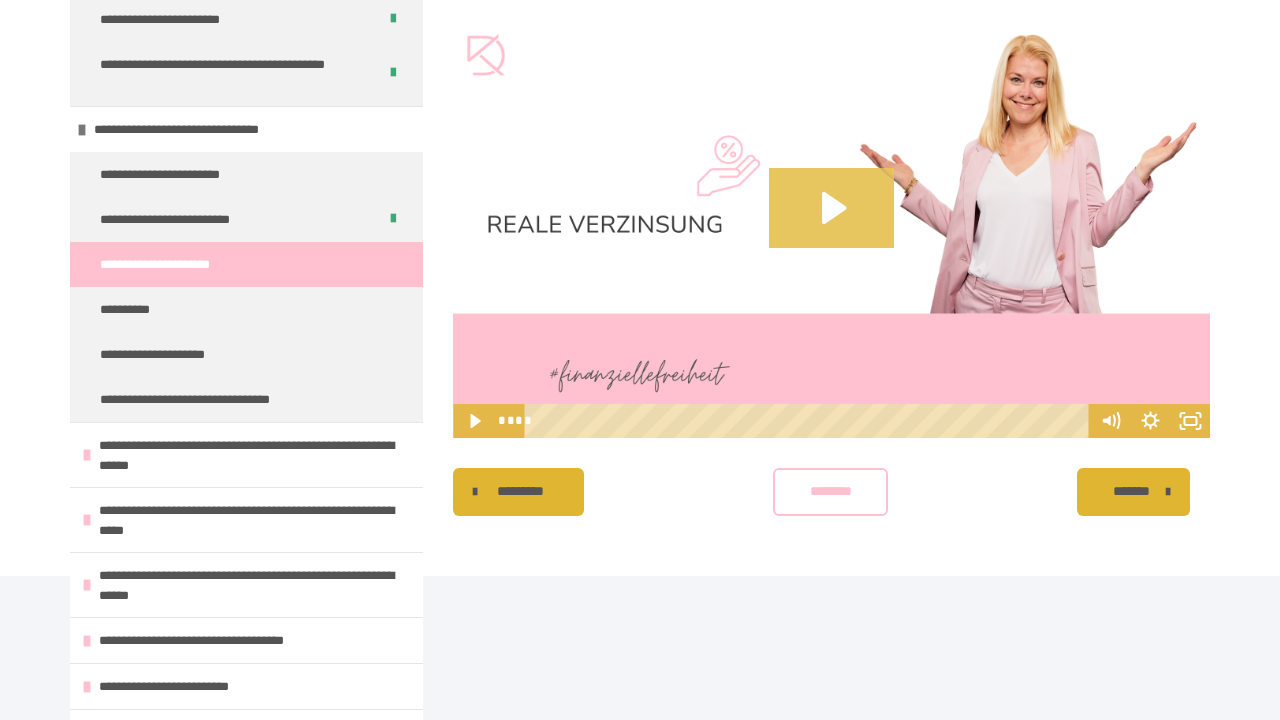 scroll, scrollTop: 1081, scrollLeft: 0, axis: vertical 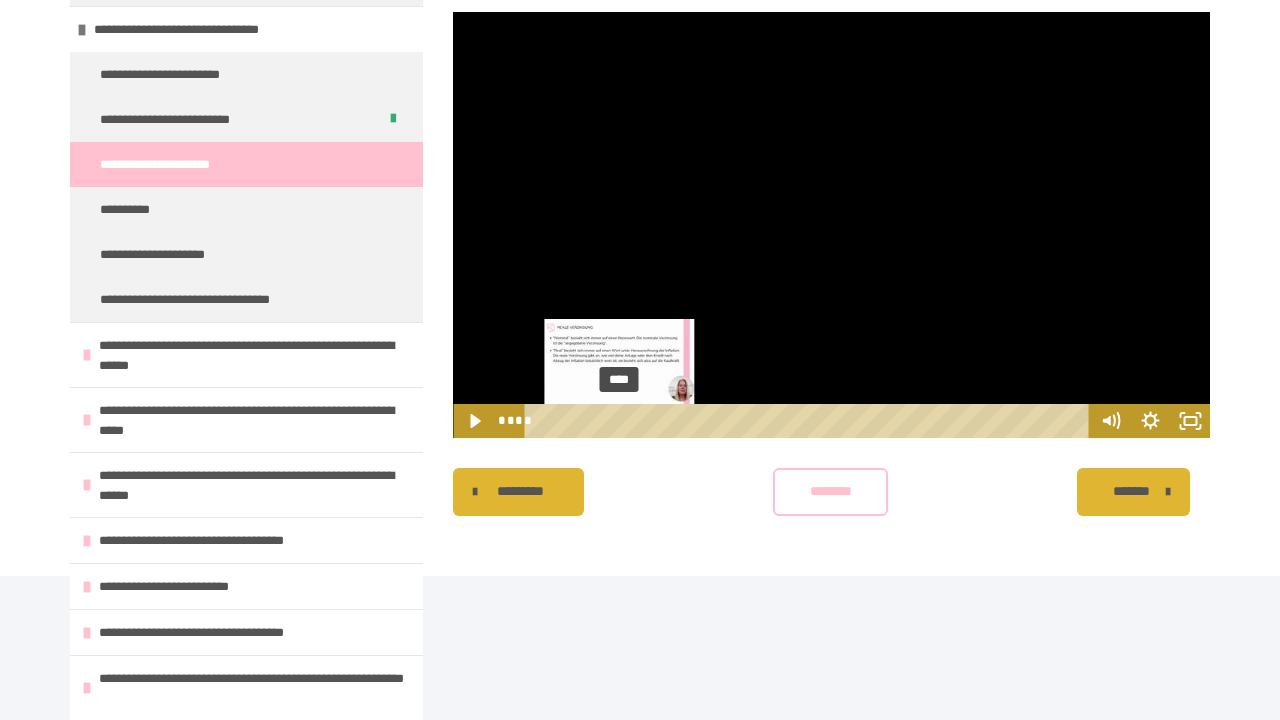 click on "****" at bounding box center [810, 421] 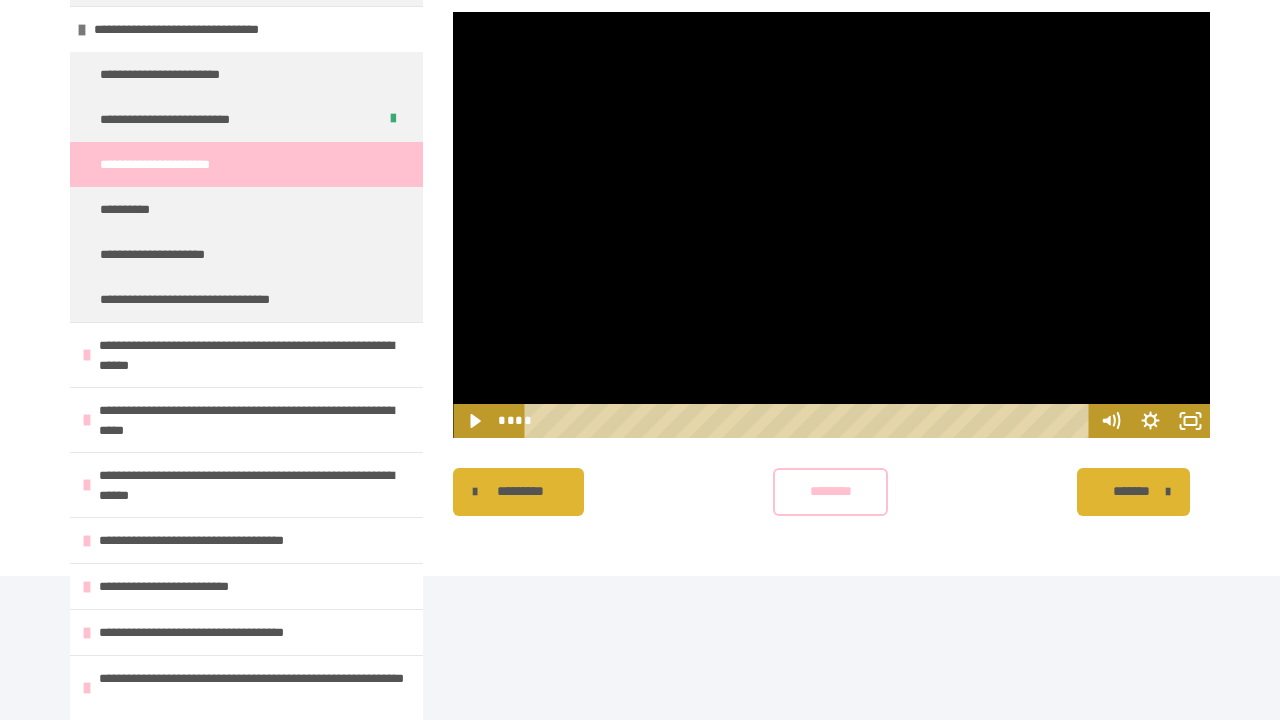 click at bounding box center [831, 225] 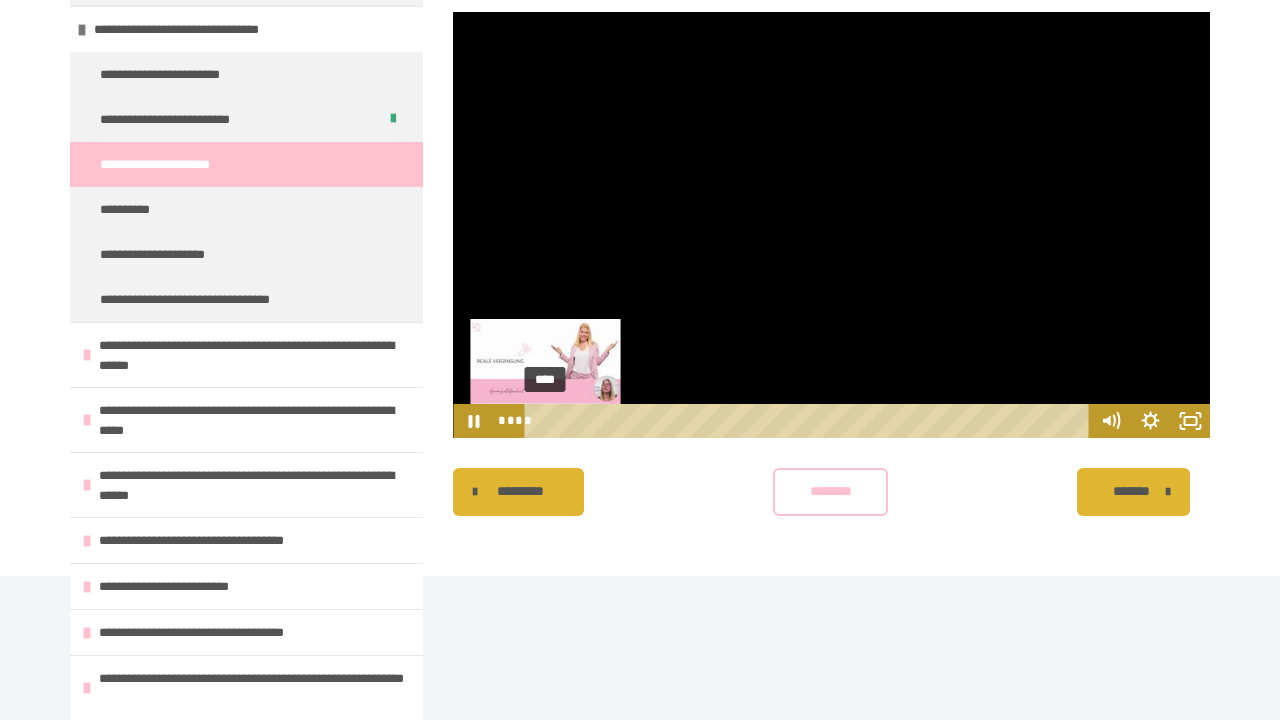 click on "****" at bounding box center [810, 421] 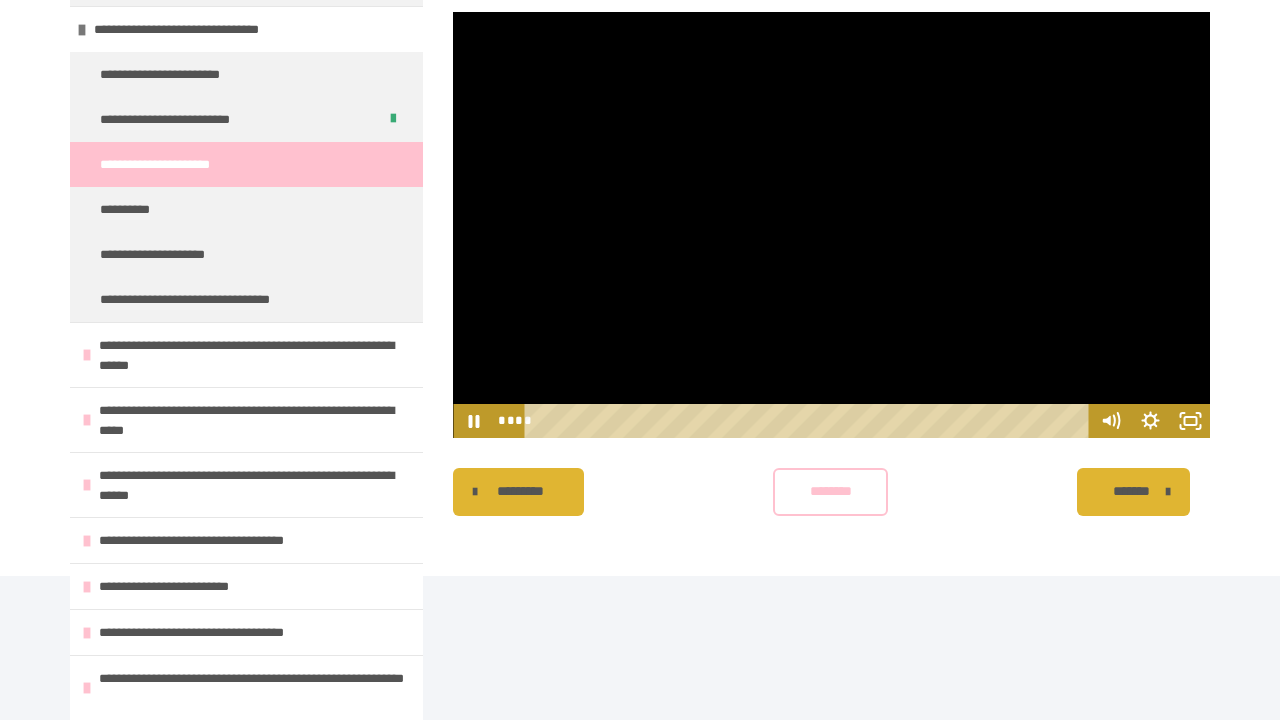 scroll, scrollTop: 1081, scrollLeft: 0, axis: vertical 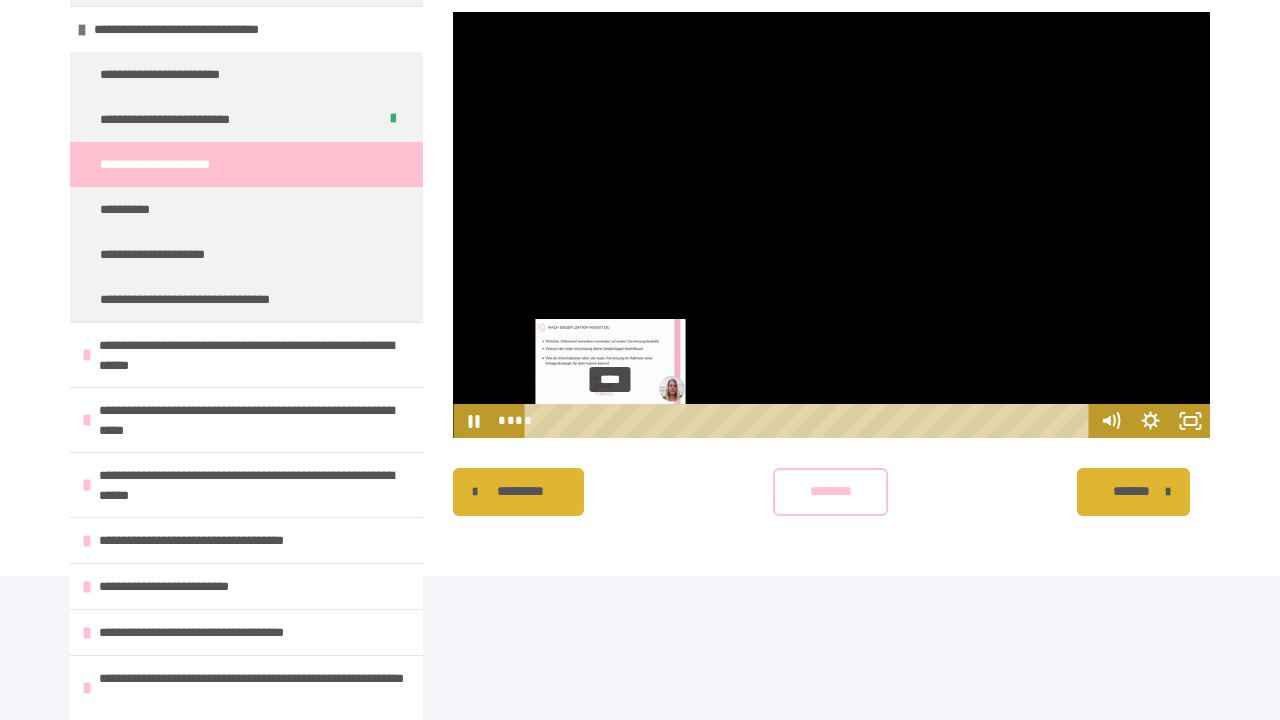 click on "****" at bounding box center [810, 421] 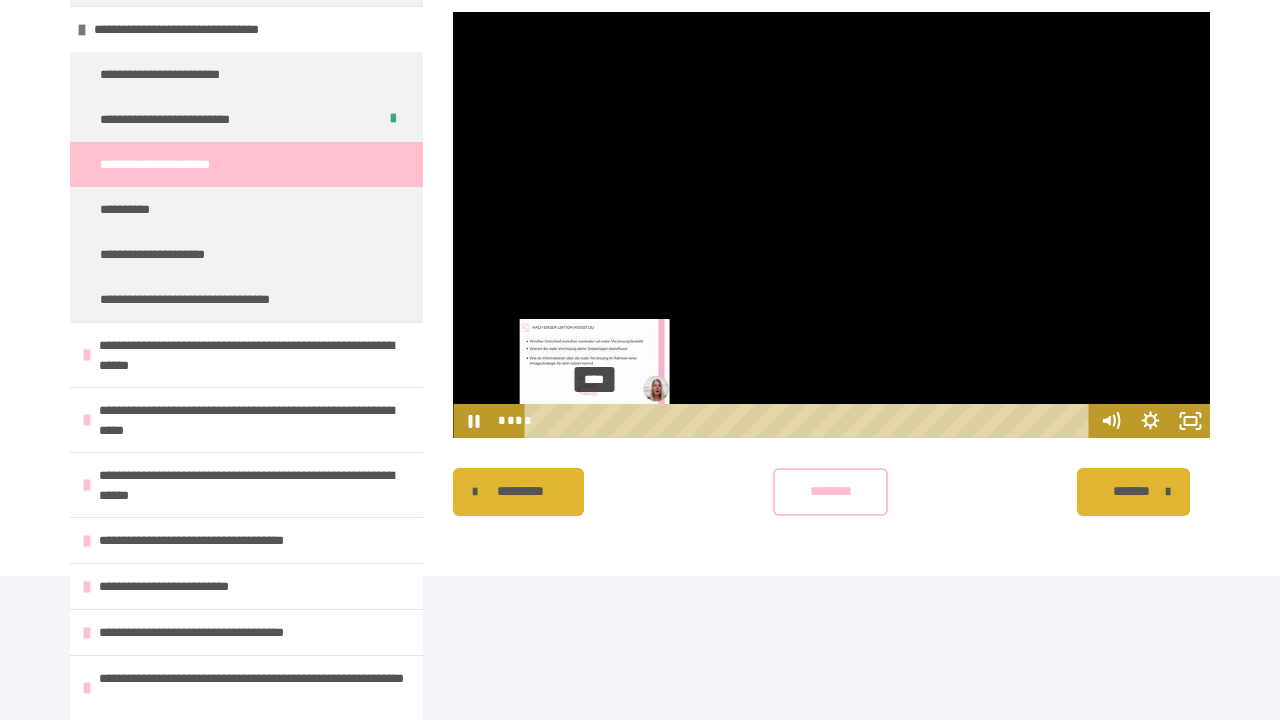 click on "****" at bounding box center [810, 421] 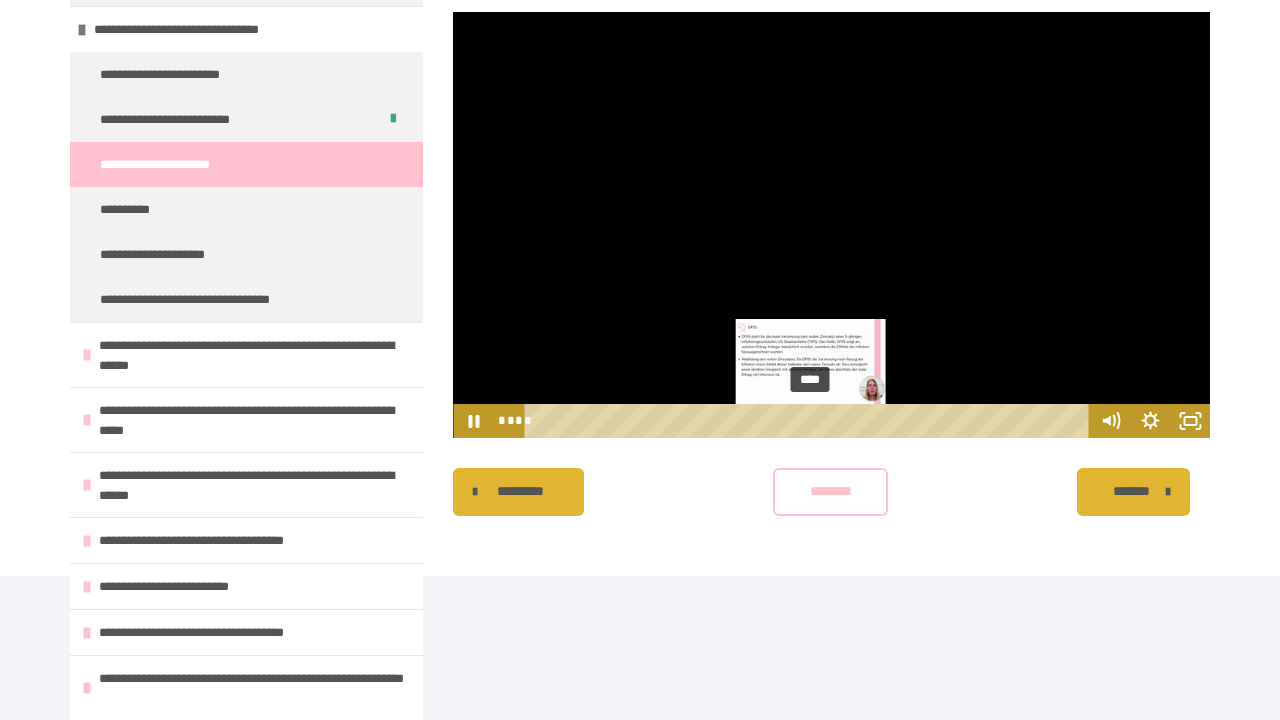click on "****" at bounding box center (810, 421) 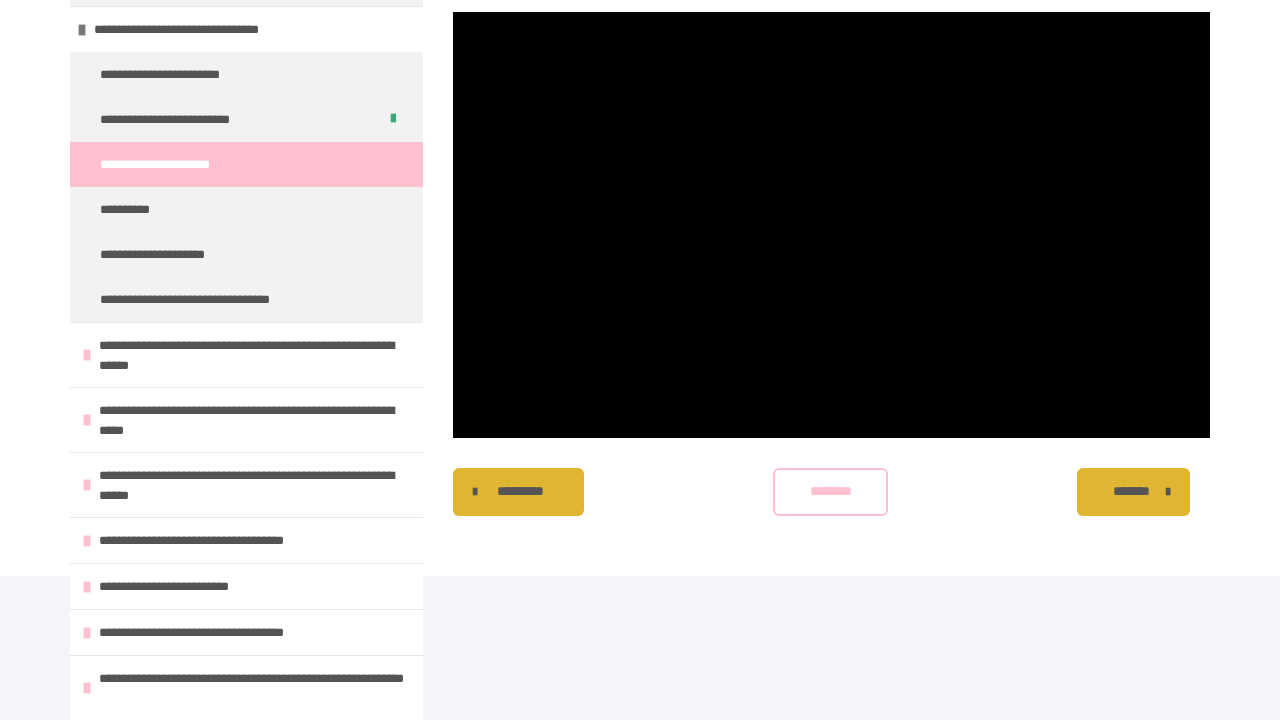 click on "********" at bounding box center (831, 492) 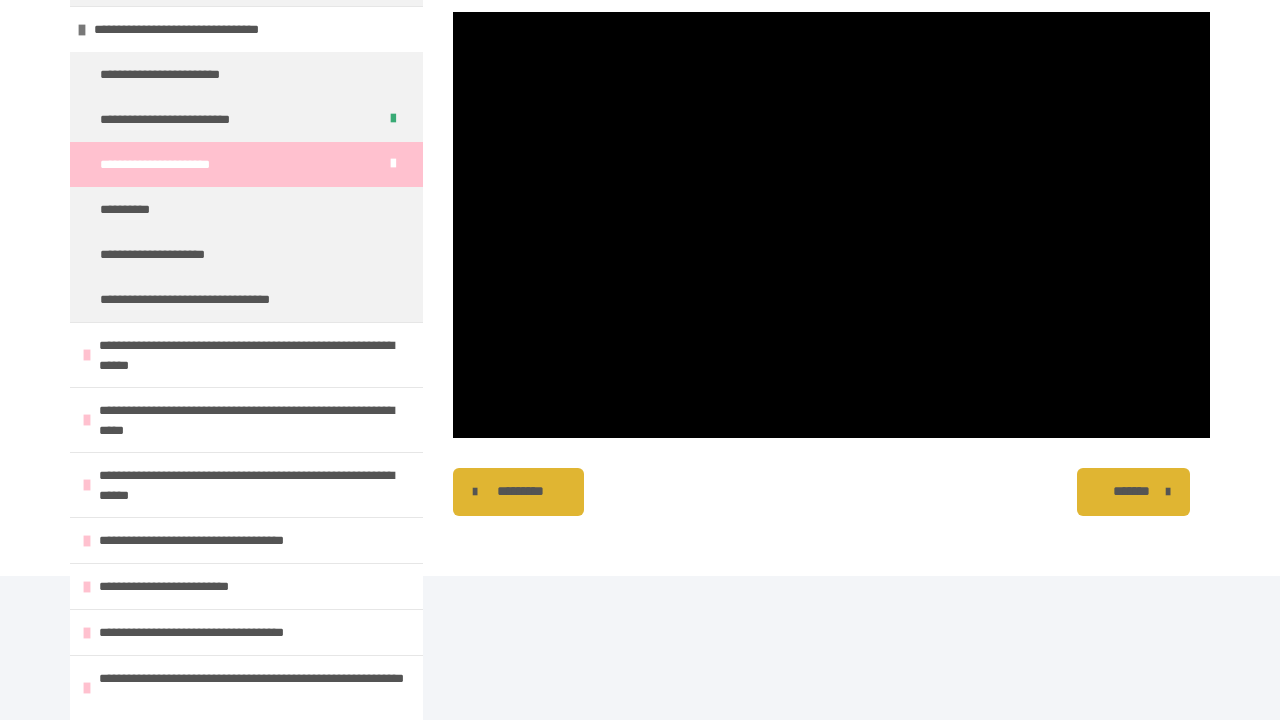 click on "*******" at bounding box center (1131, 491) 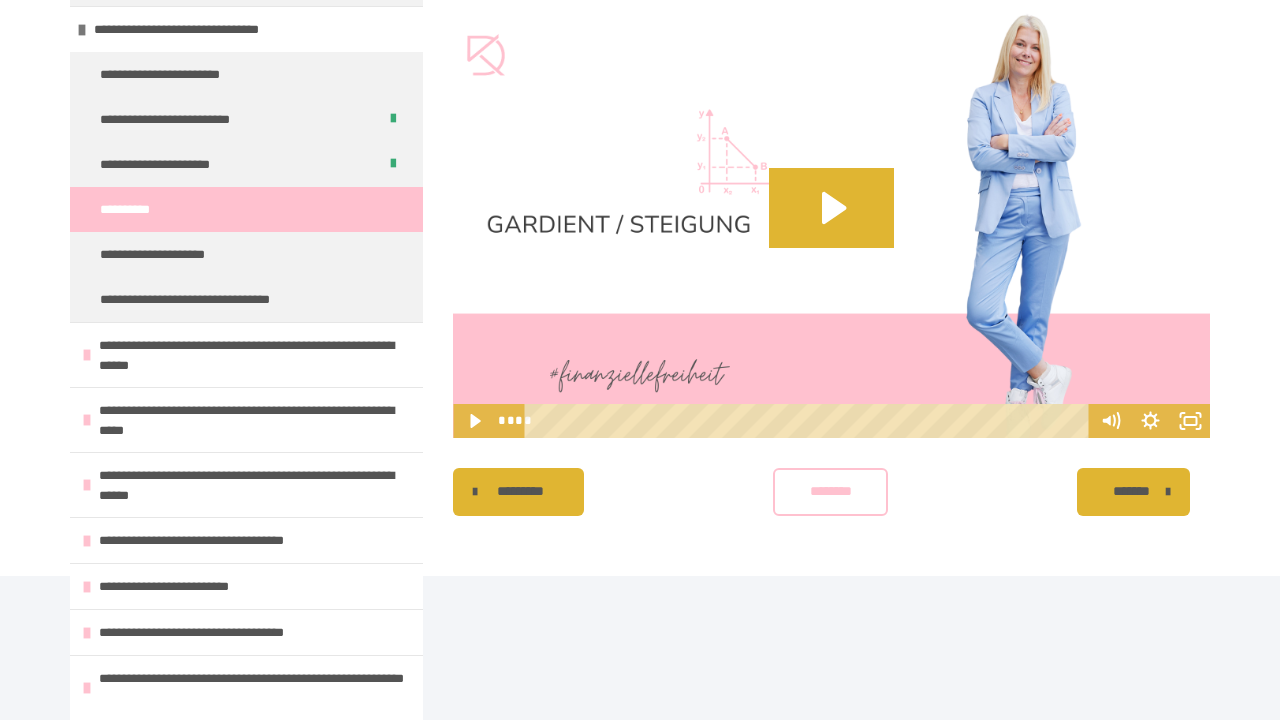 scroll, scrollTop: 1081, scrollLeft: 0, axis: vertical 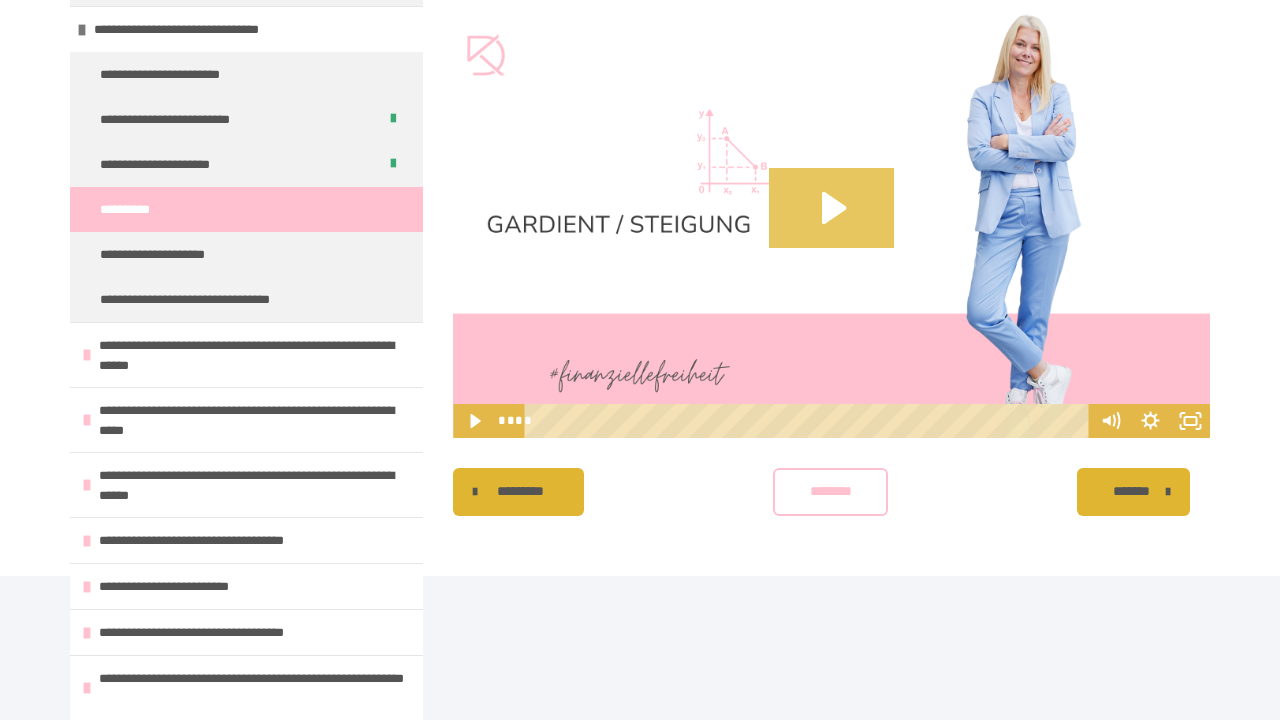 click 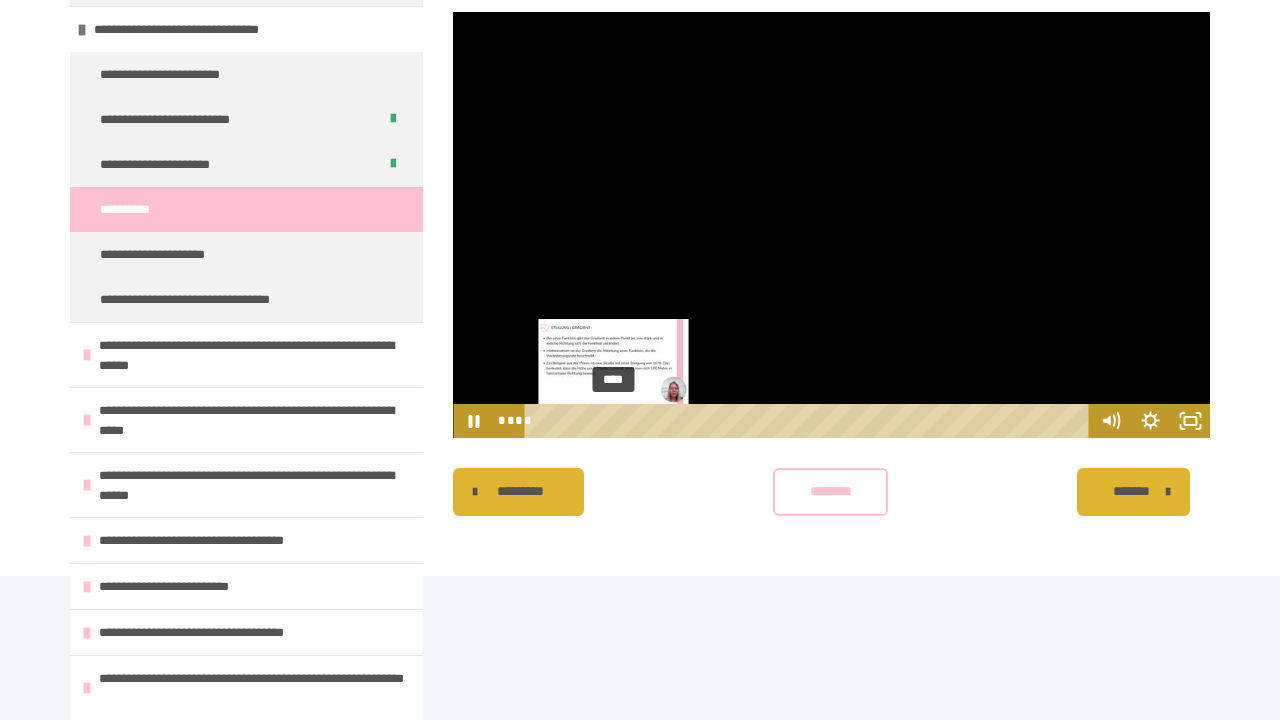 click on "****" at bounding box center (810, 421) 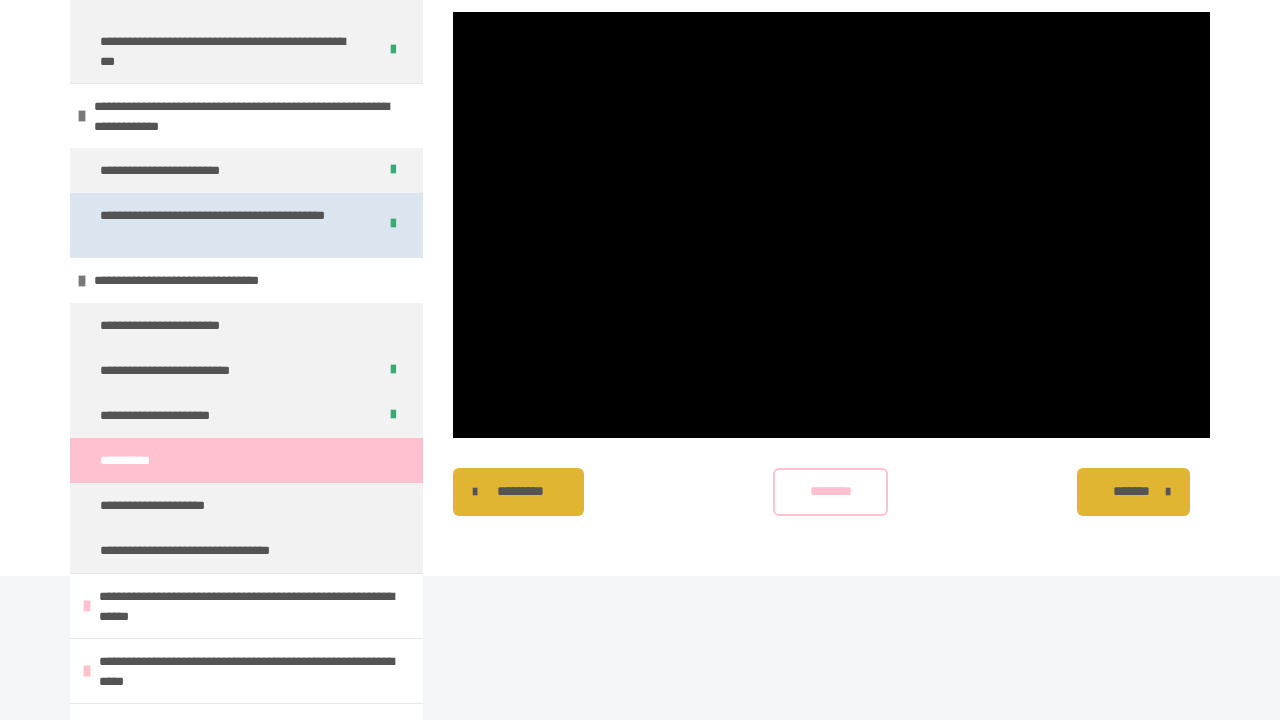scroll, scrollTop: 848, scrollLeft: 0, axis: vertical 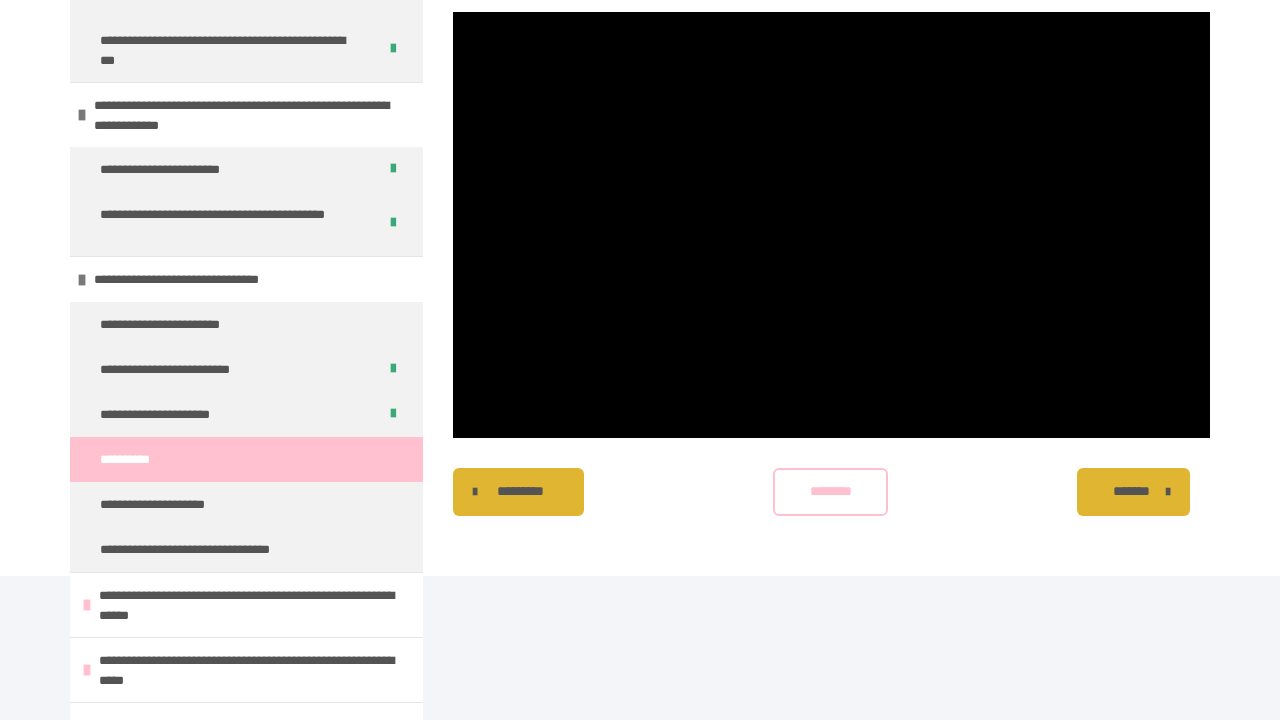 click on "*******" at bounding box center [1131, 491] 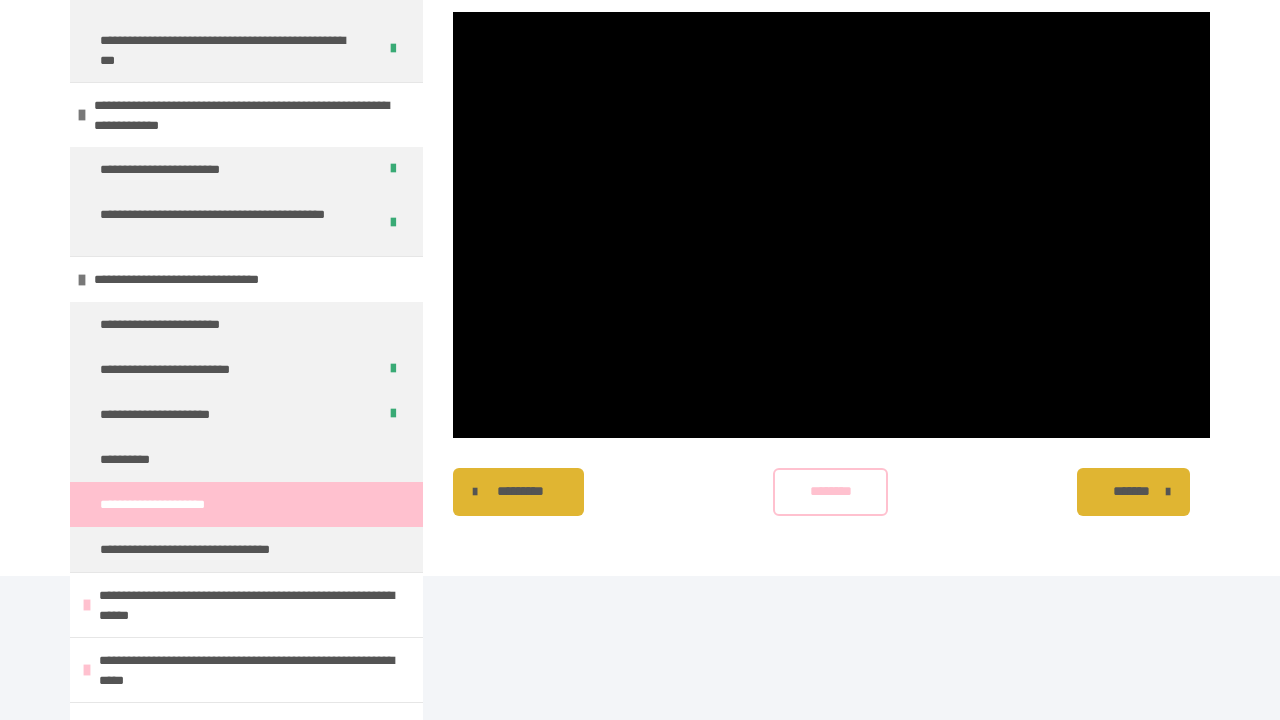 scroll, scrollTop: 727, scrollLeft: 0, axis: vertical 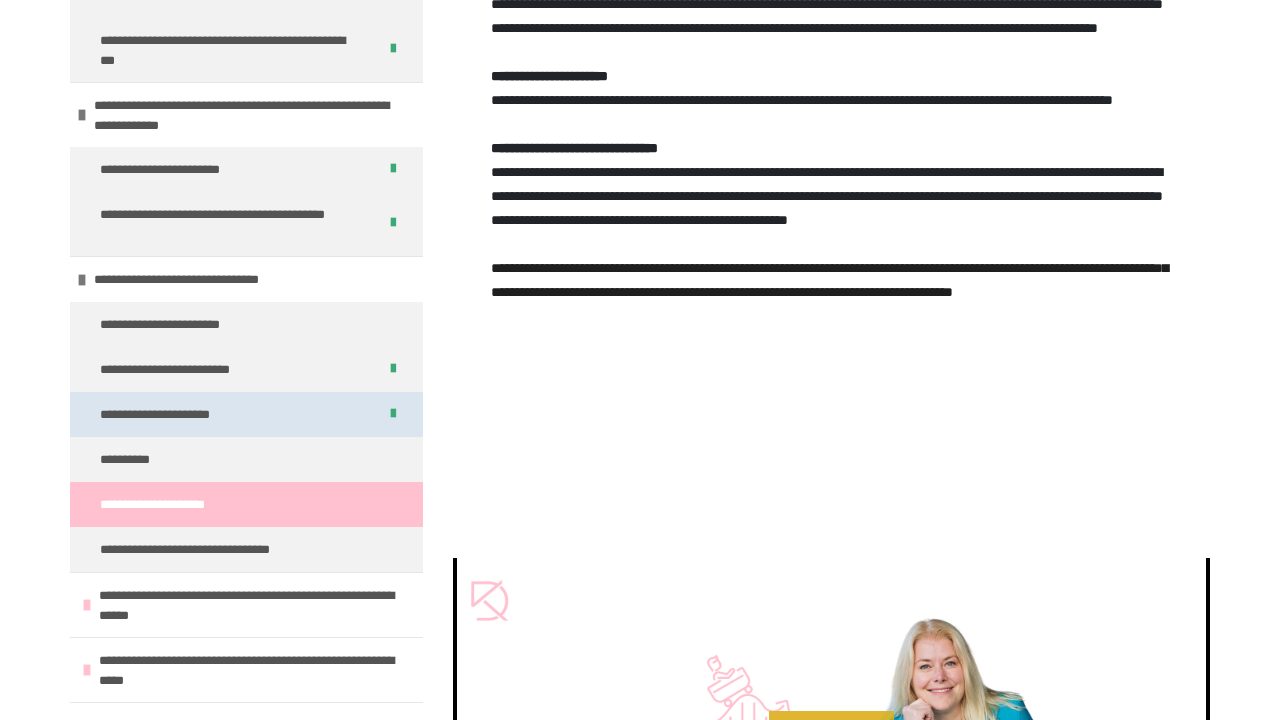click on "**********" at bounding box center (246, 414) 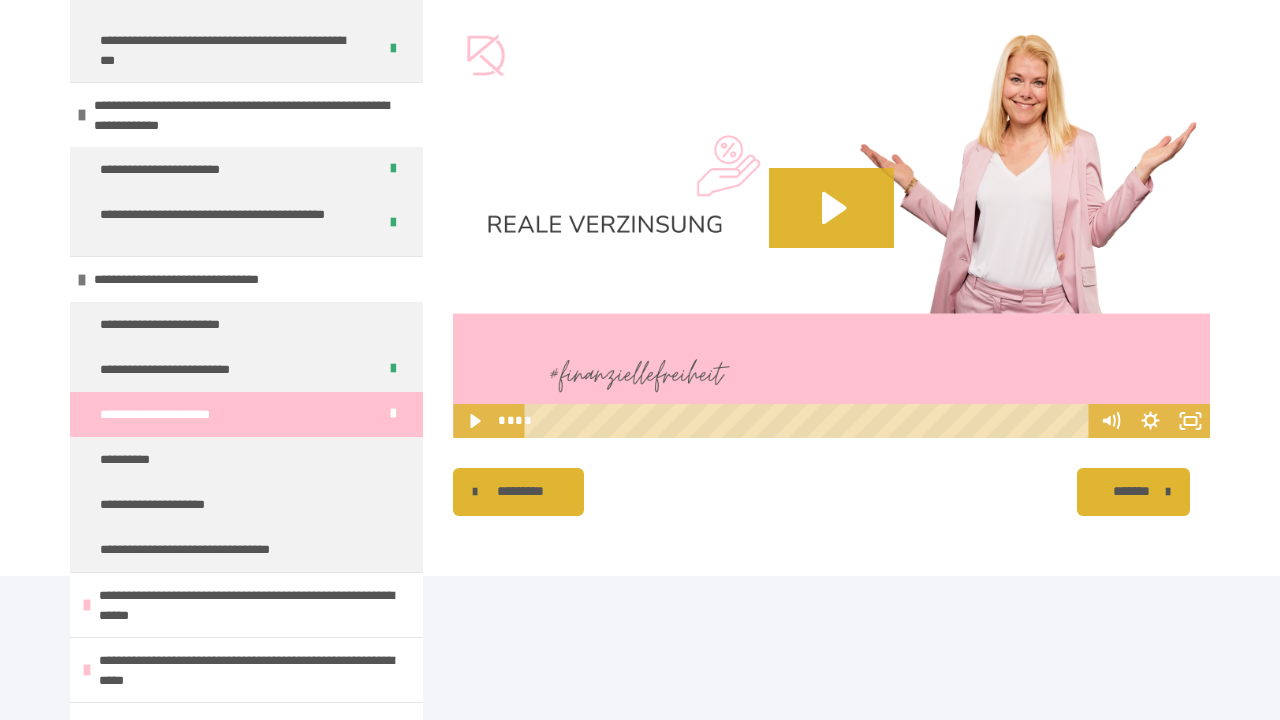 scroll, scrollTop: 1081, scrollLeft: 0, axis: vertical 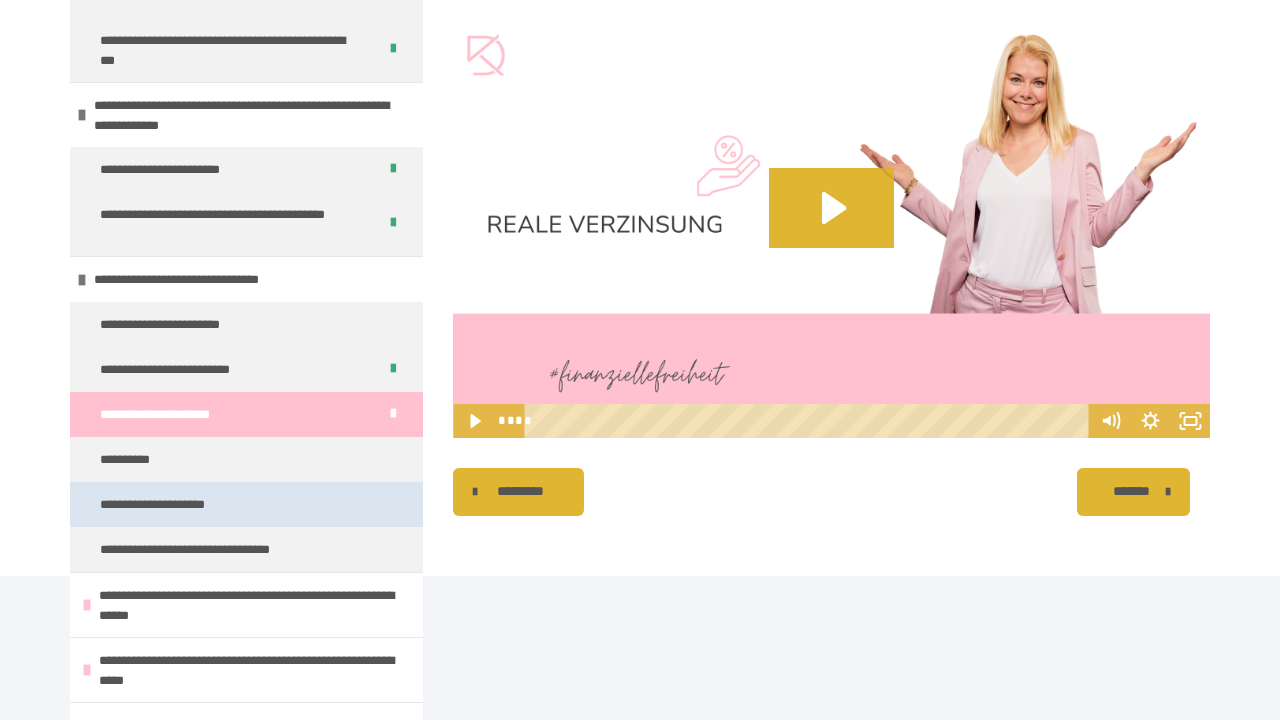 click on "**********" at bounding box center [246, 504] 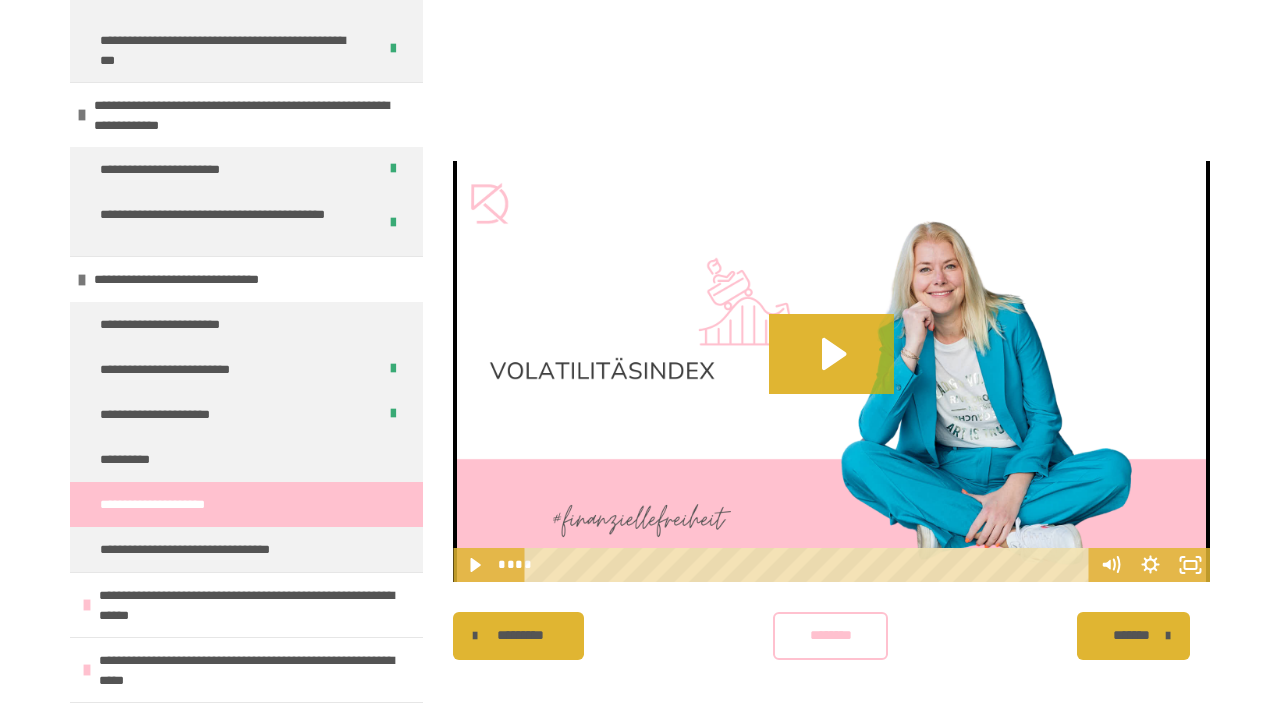 scroll, scrollTop: 1124, scrollLeft: 0, axis: vertical 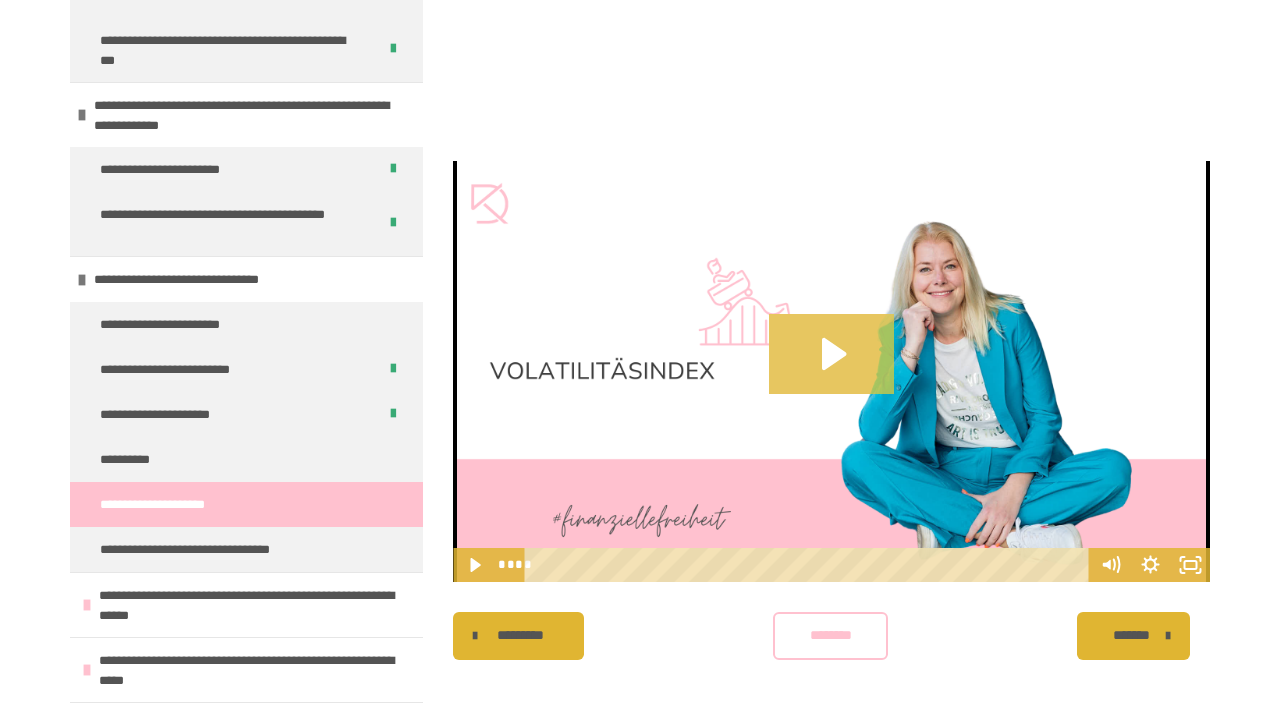 click 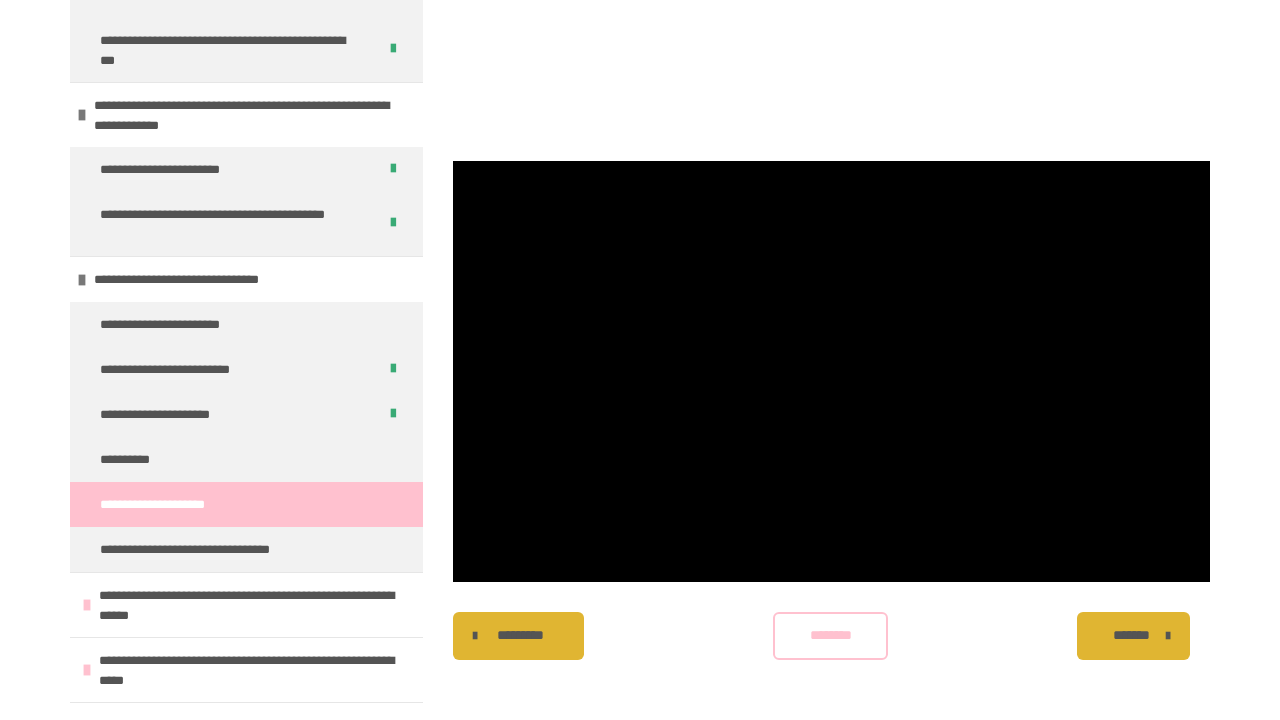 click on "**********" at bounding box center [640, -11] 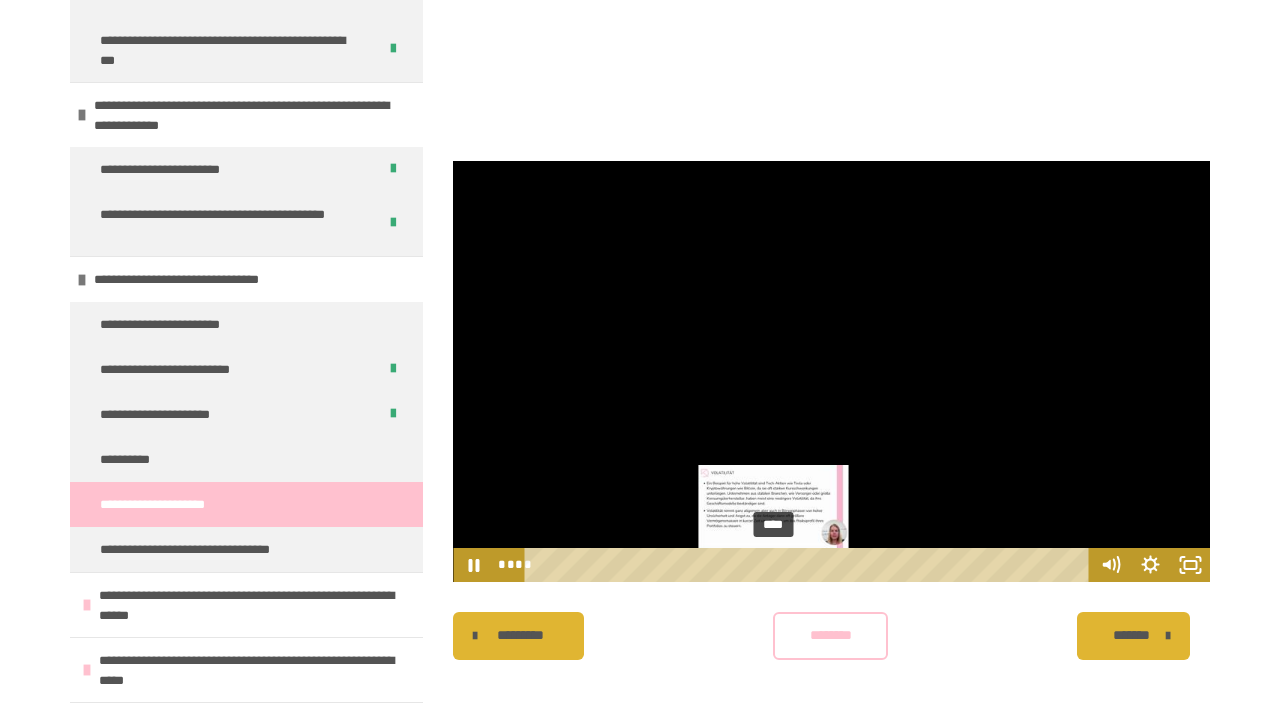 click on "****" at bounding box center (810, 565) 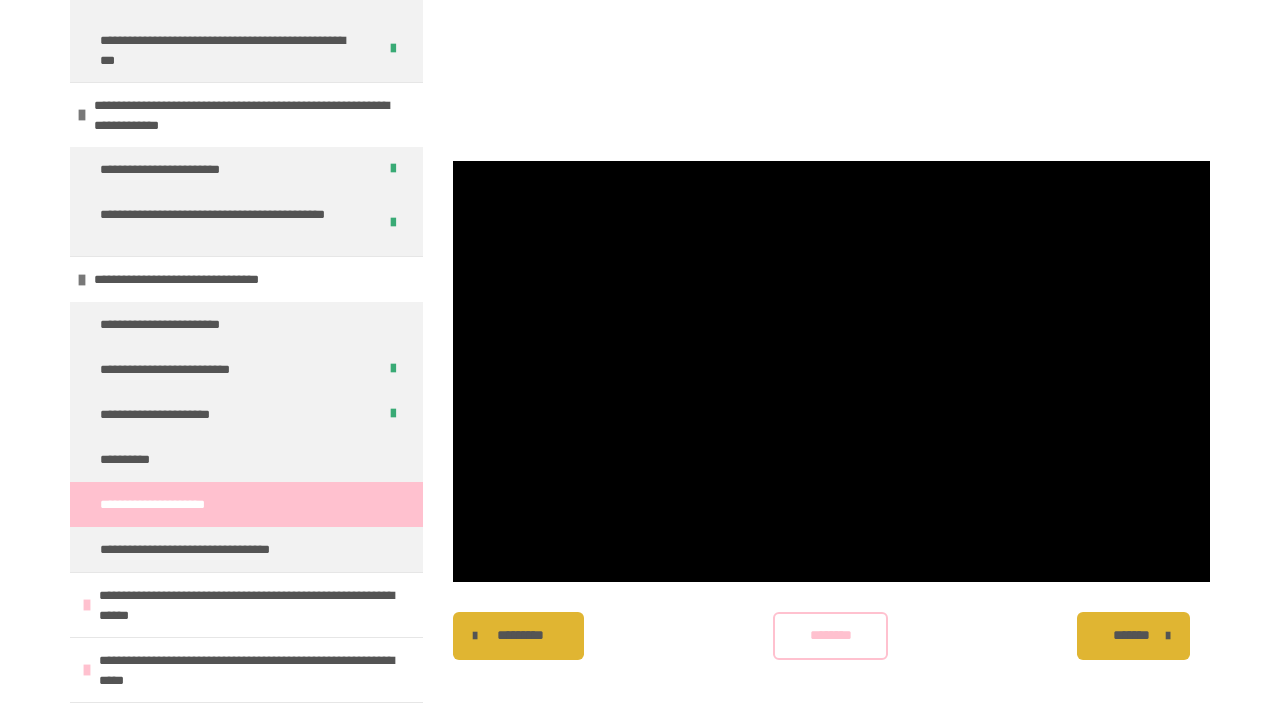 click on "********" at bounding box center (831, 635) 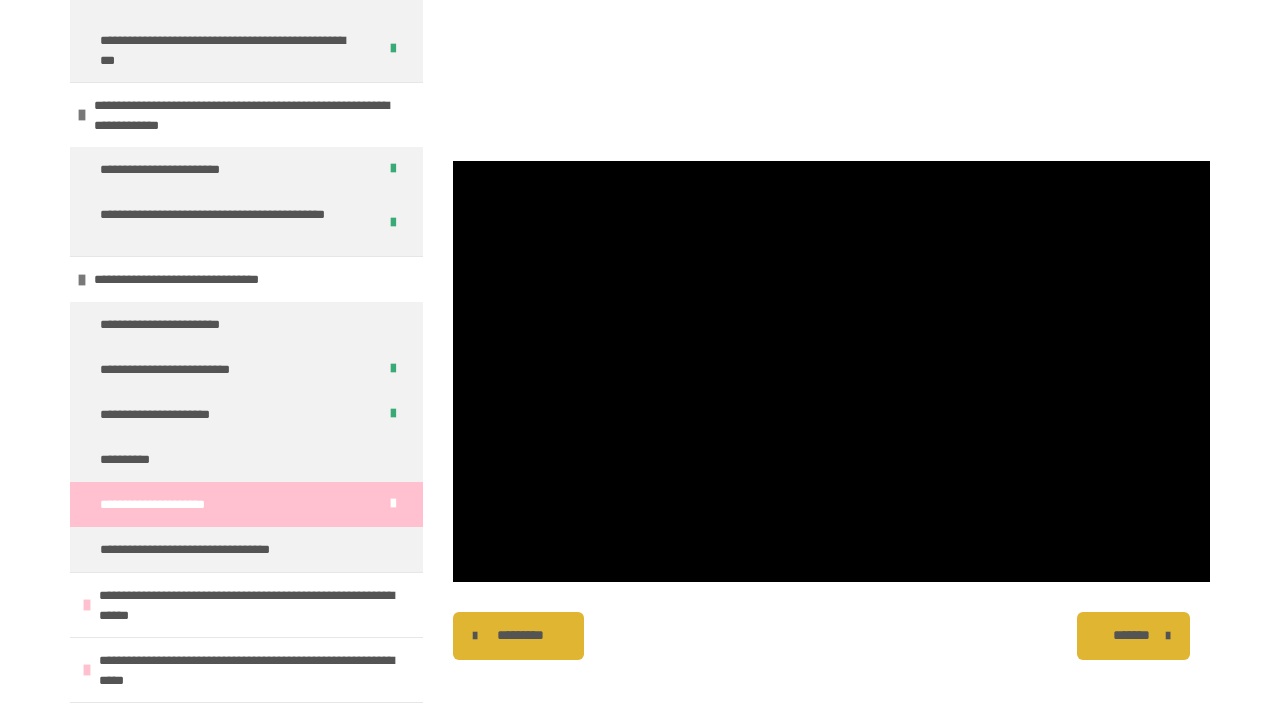 click on "*******" at bounding box center [1131, 635] 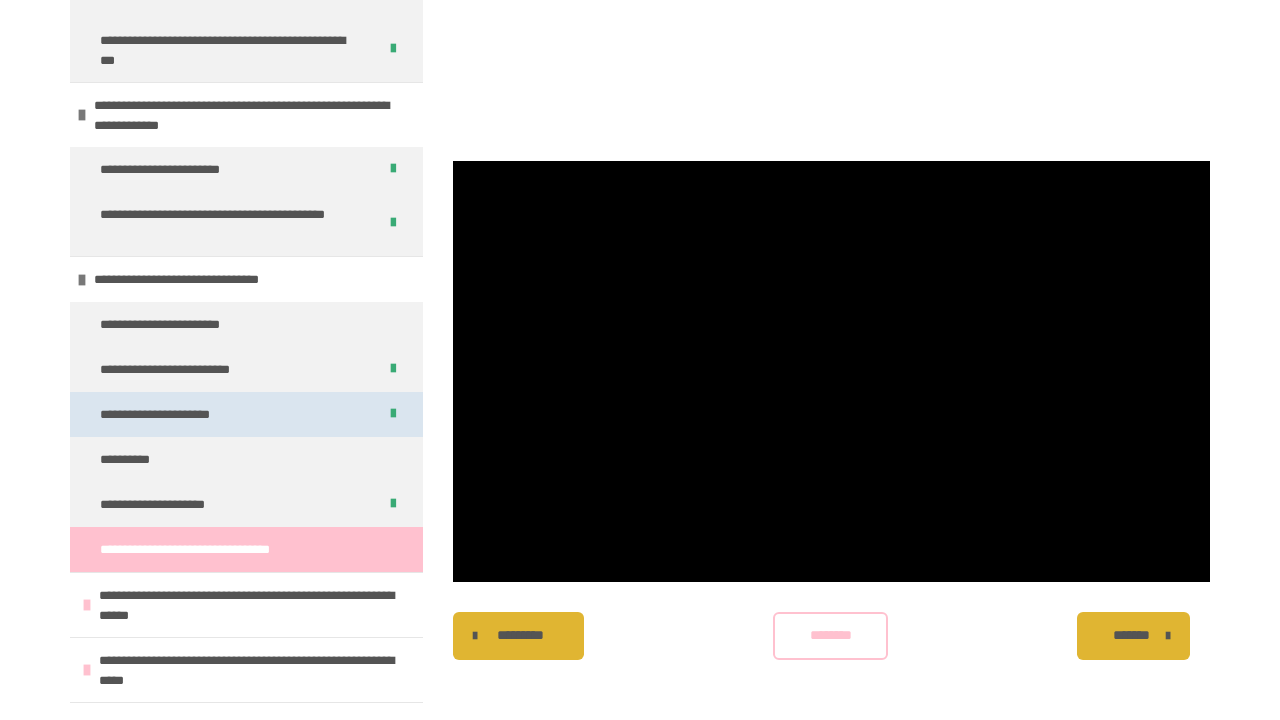 scroll, scrollTop: 727, scrollLeft: 0, axis: vertical 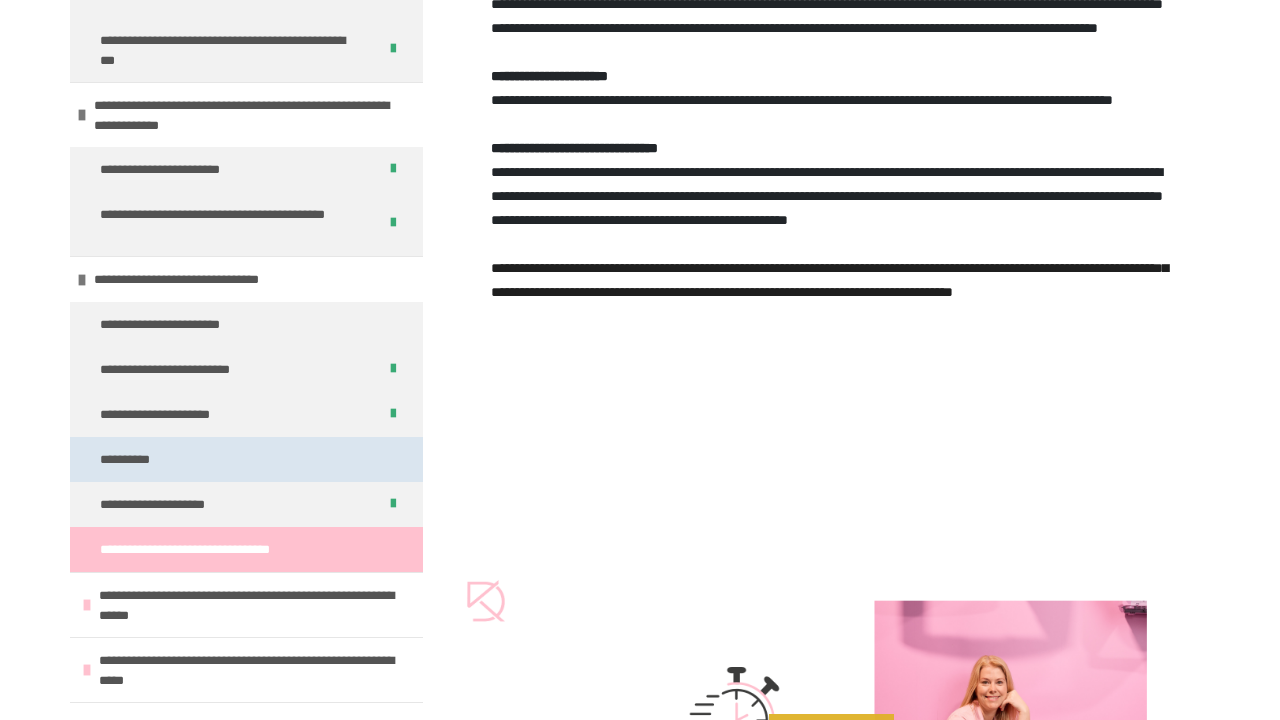 click on "**********" at bounding box center (136, 459) 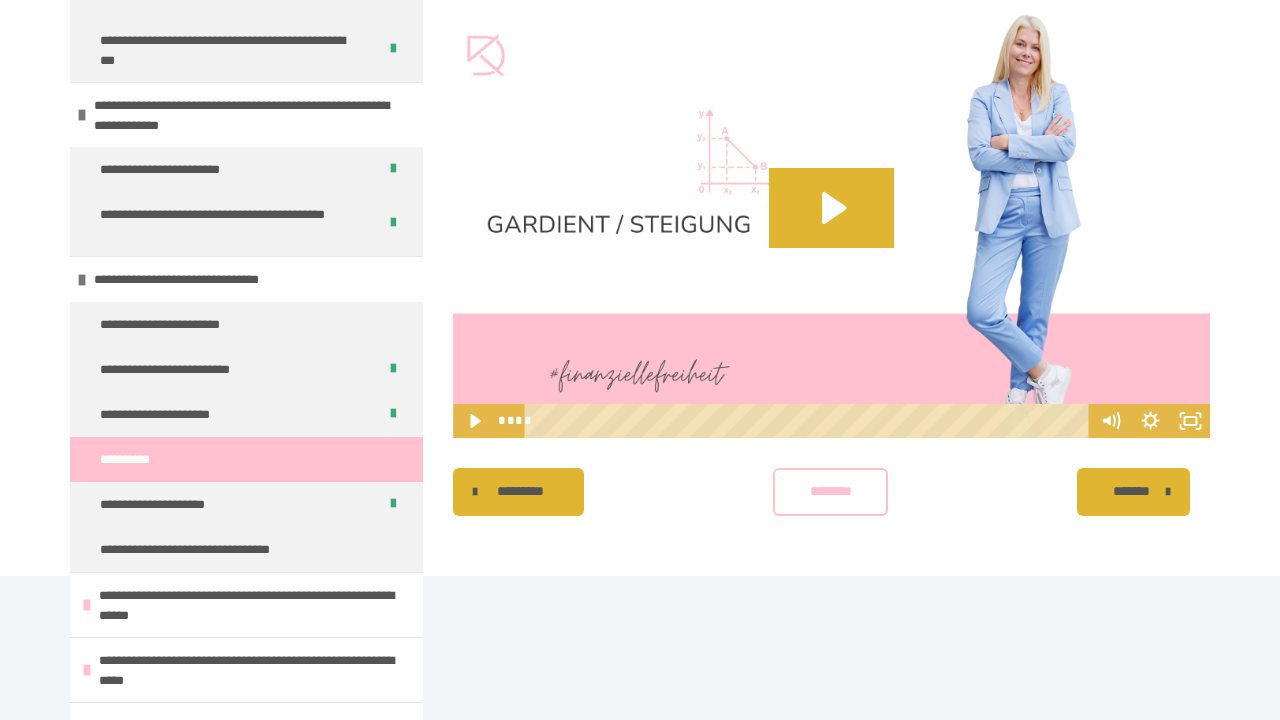 scroll, scrollTop: 1081, scrollLeft: 0, axis: vertical 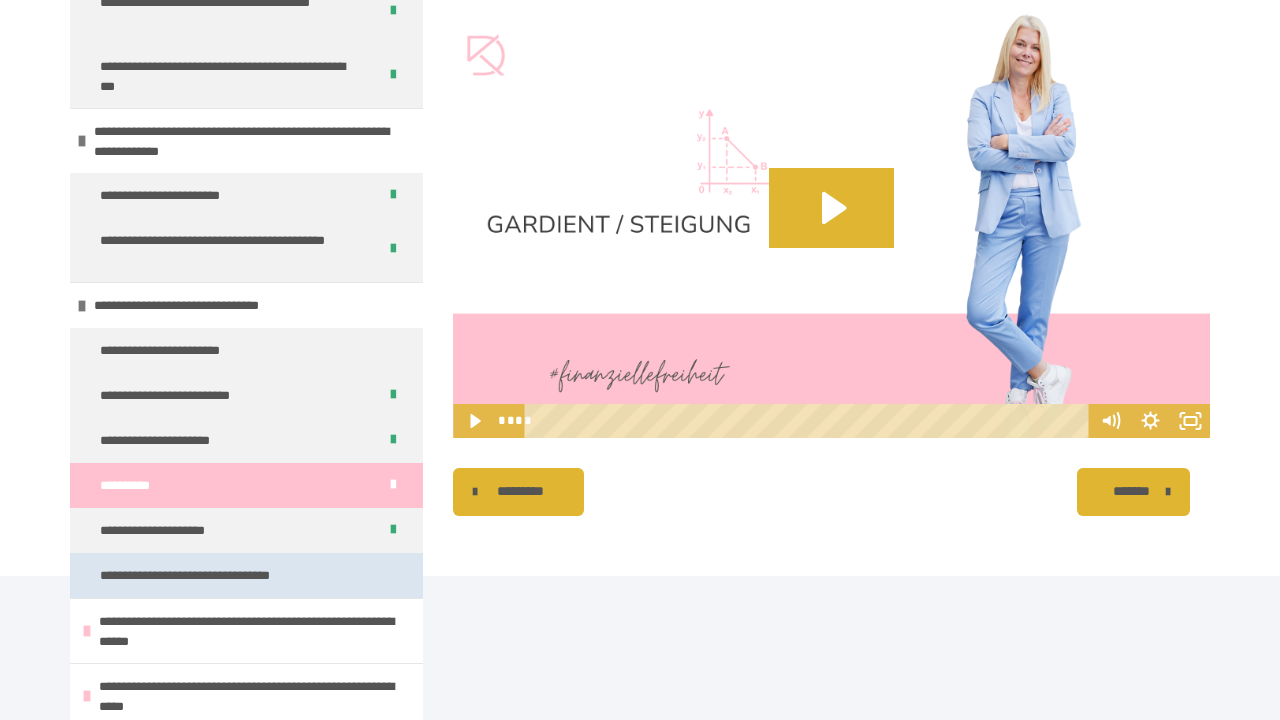 click on "**********" at bounding box center [212, 575] 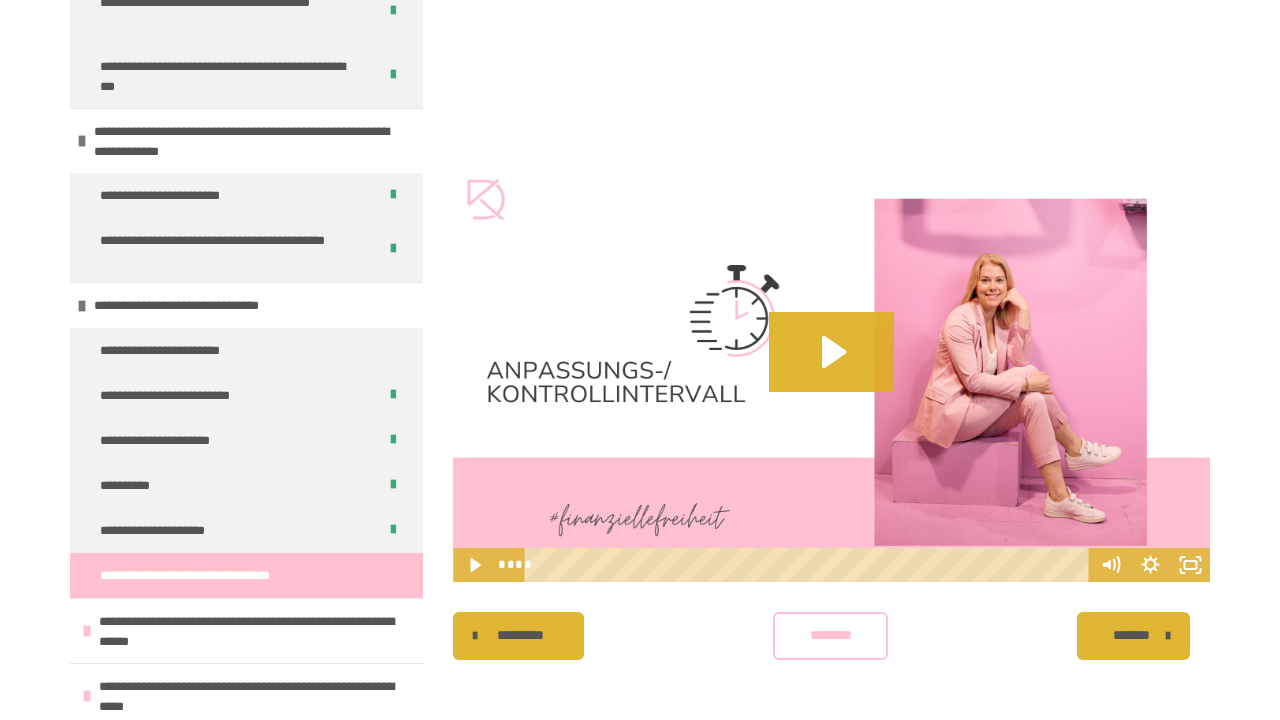 scroll, scrollTop: 1129, scrollLeft: 0, axis: vertical 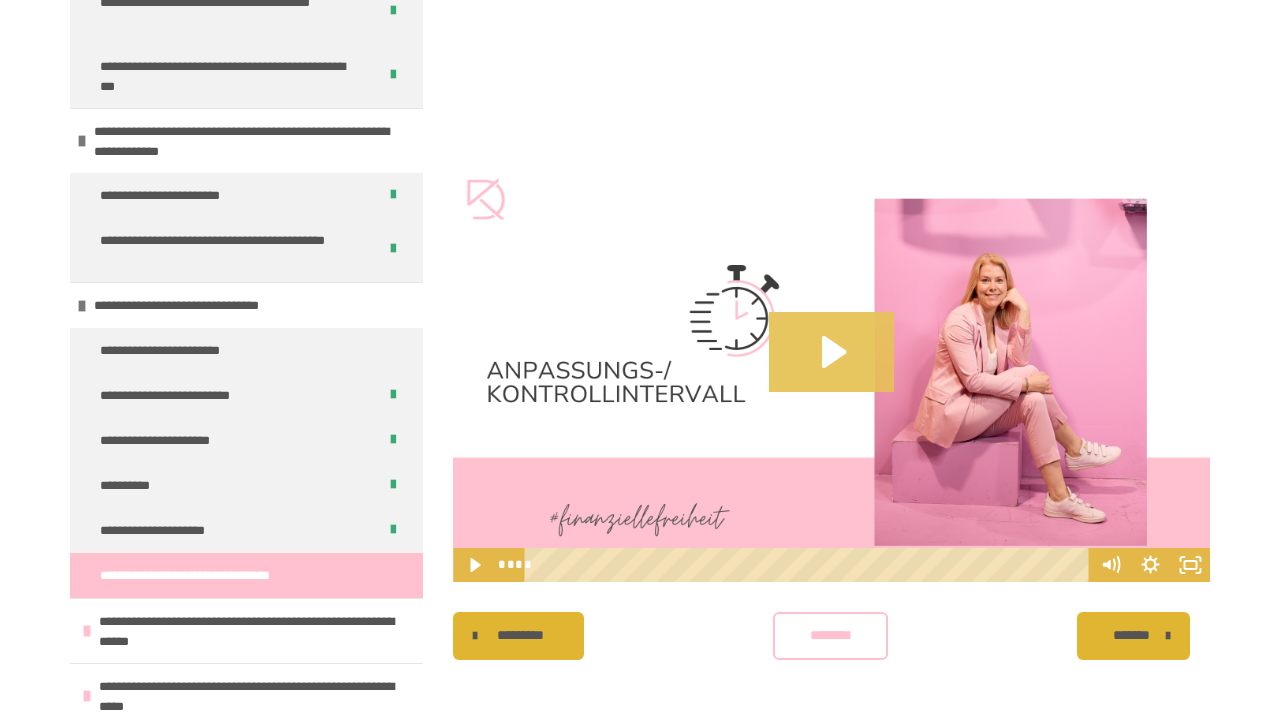 click 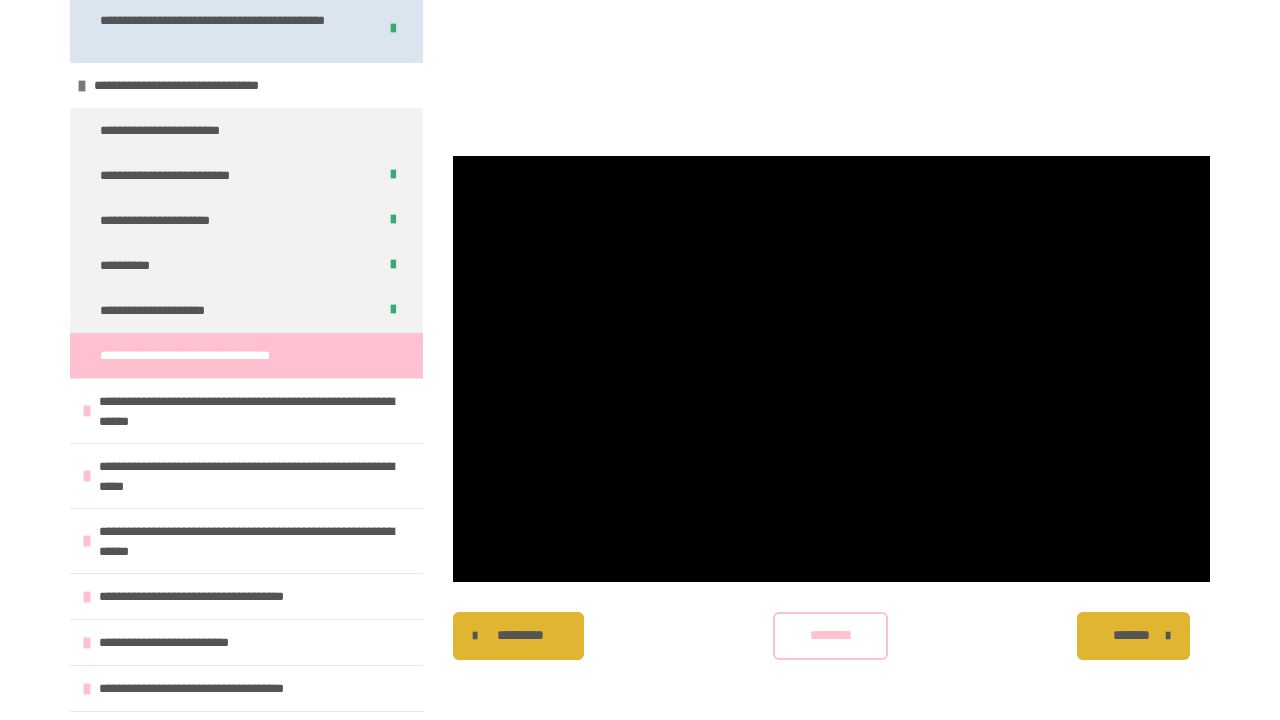 scroll, scrollTop: 903, scrollLeft: 0, axis: vertical 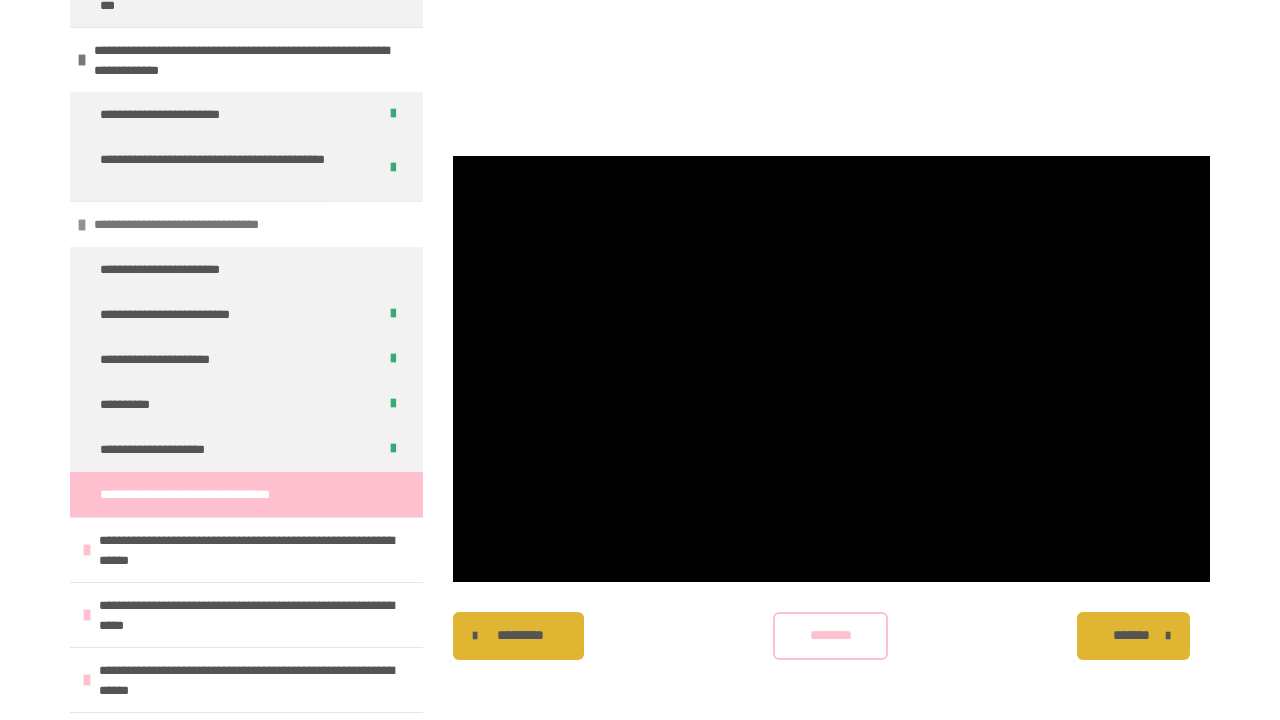 click on "**********" at bounding box center (203, 224) 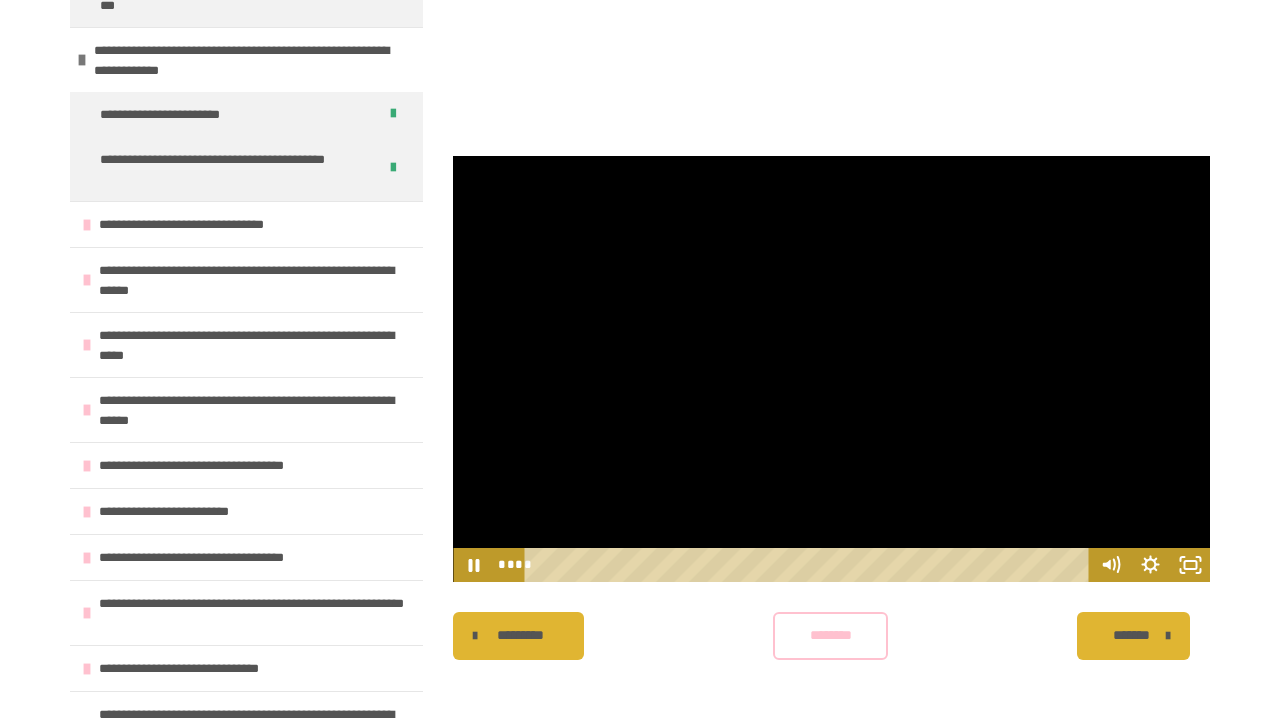 click at bounding box center (831, 369) 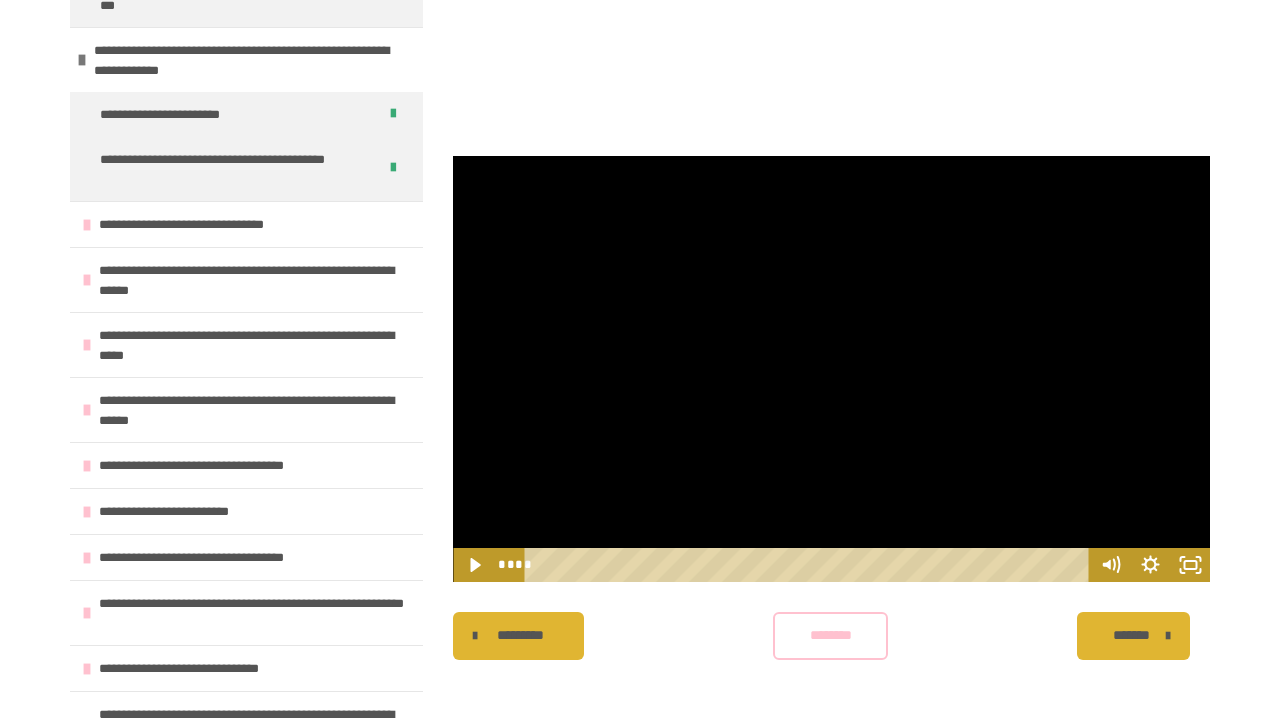 click at bounding box center [831, 369] 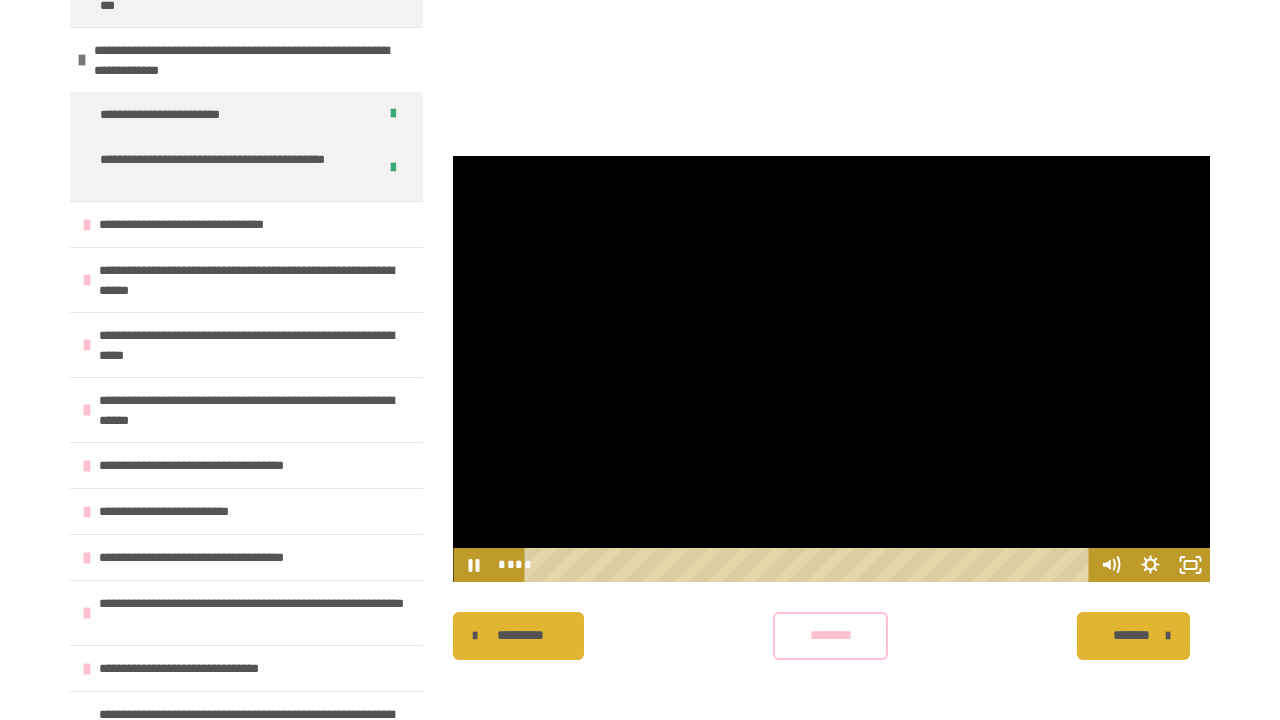 click at bounding box center [831, 369] 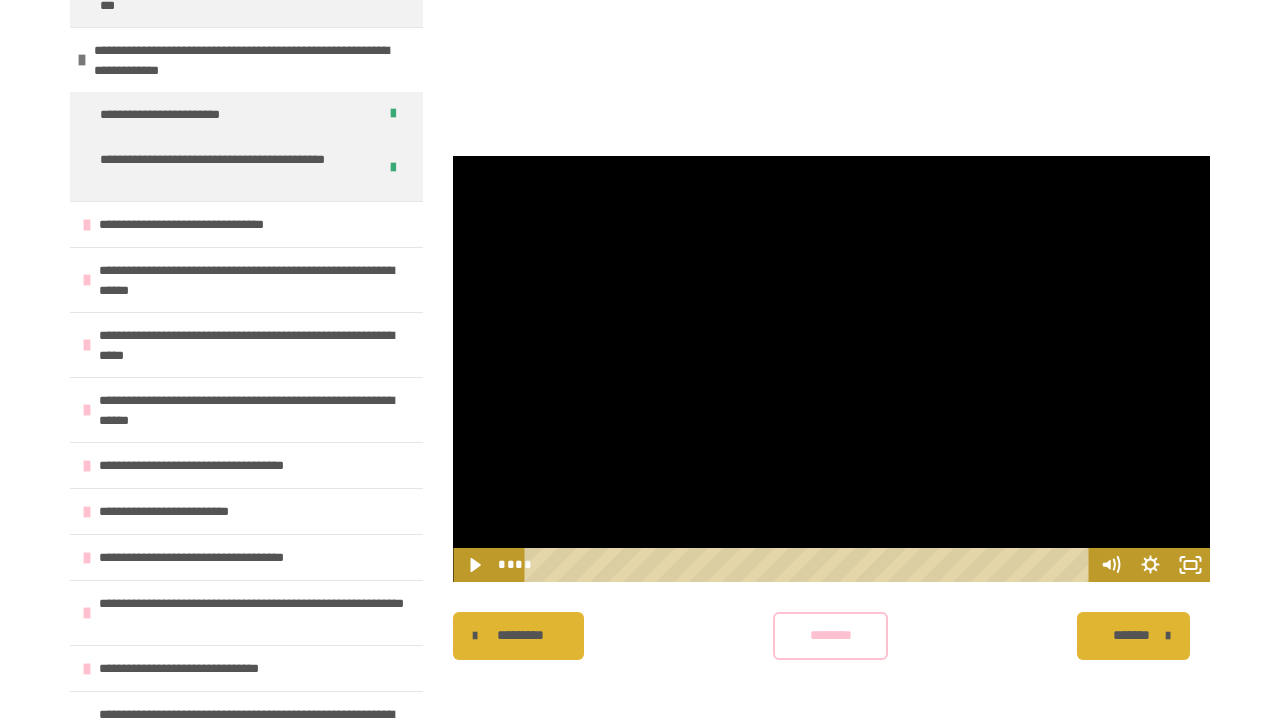 click at bounding box center (831, 369) 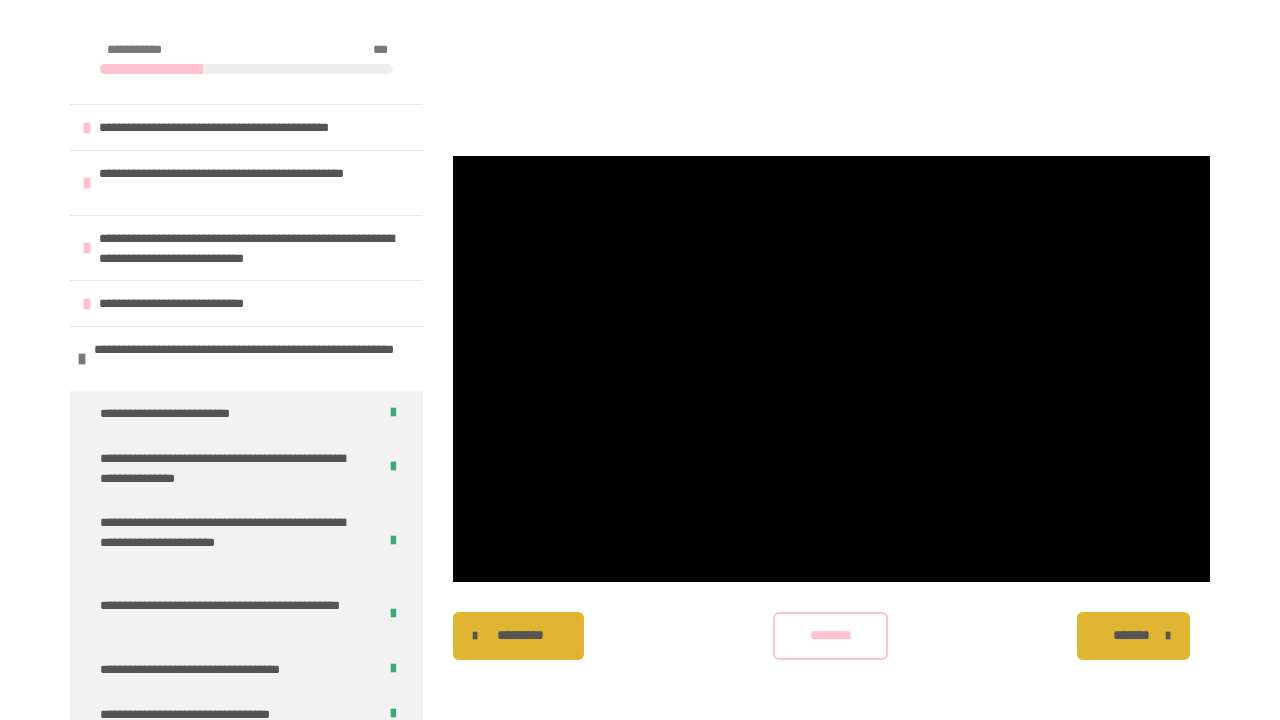 scroll, scrollTop: 0, scrollLeft: 0, axis: both 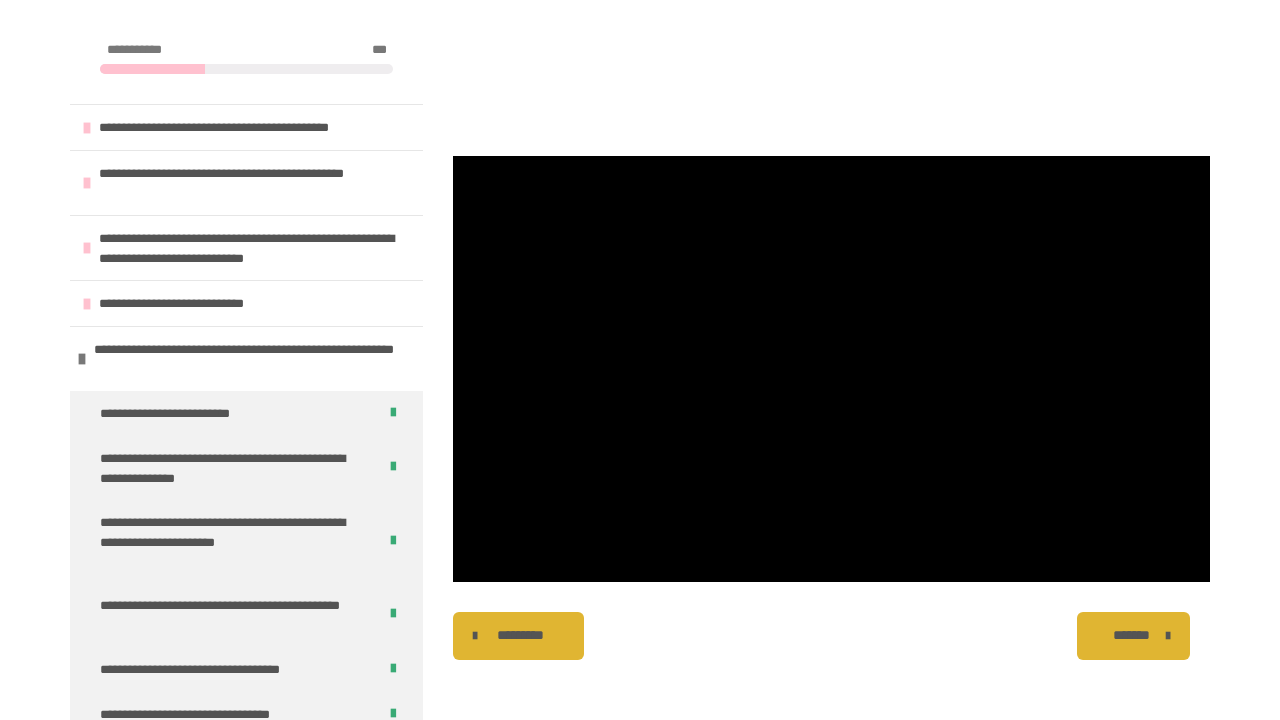 click on "*******" at bounding box center (1131, 635) 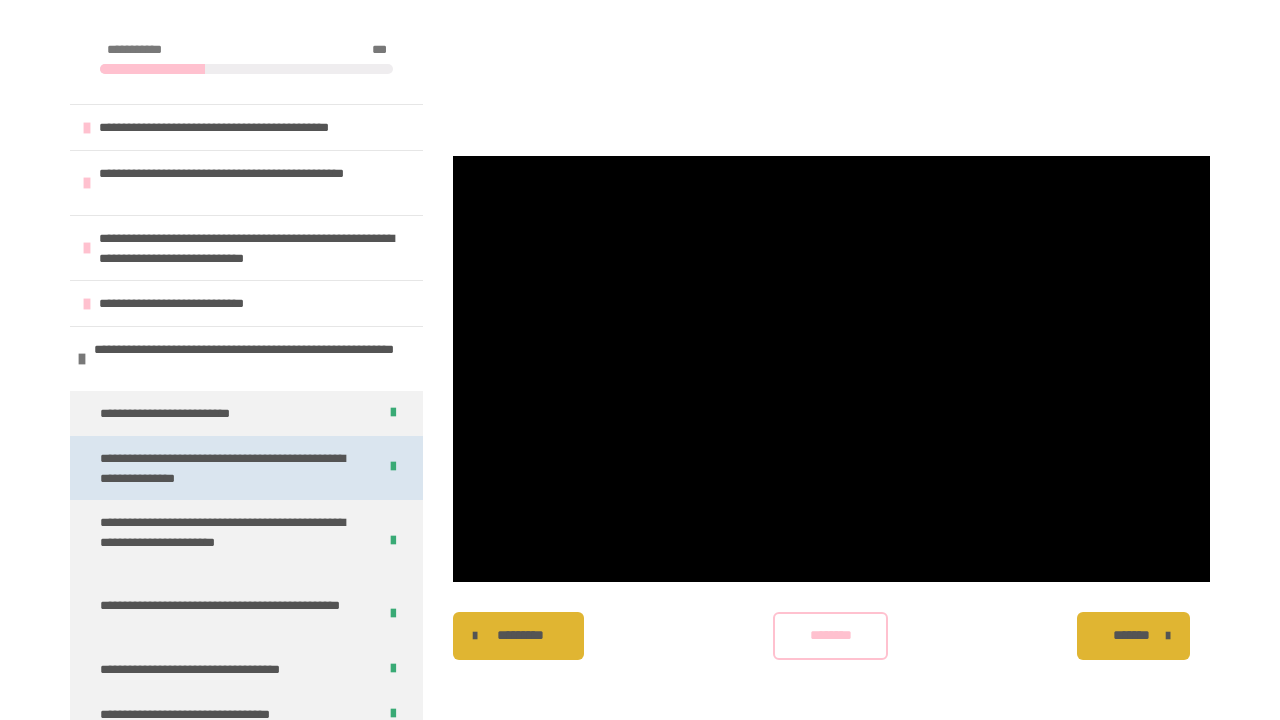 scroll, scrollTop: 767, scrollLeft: 0, axis: vertical 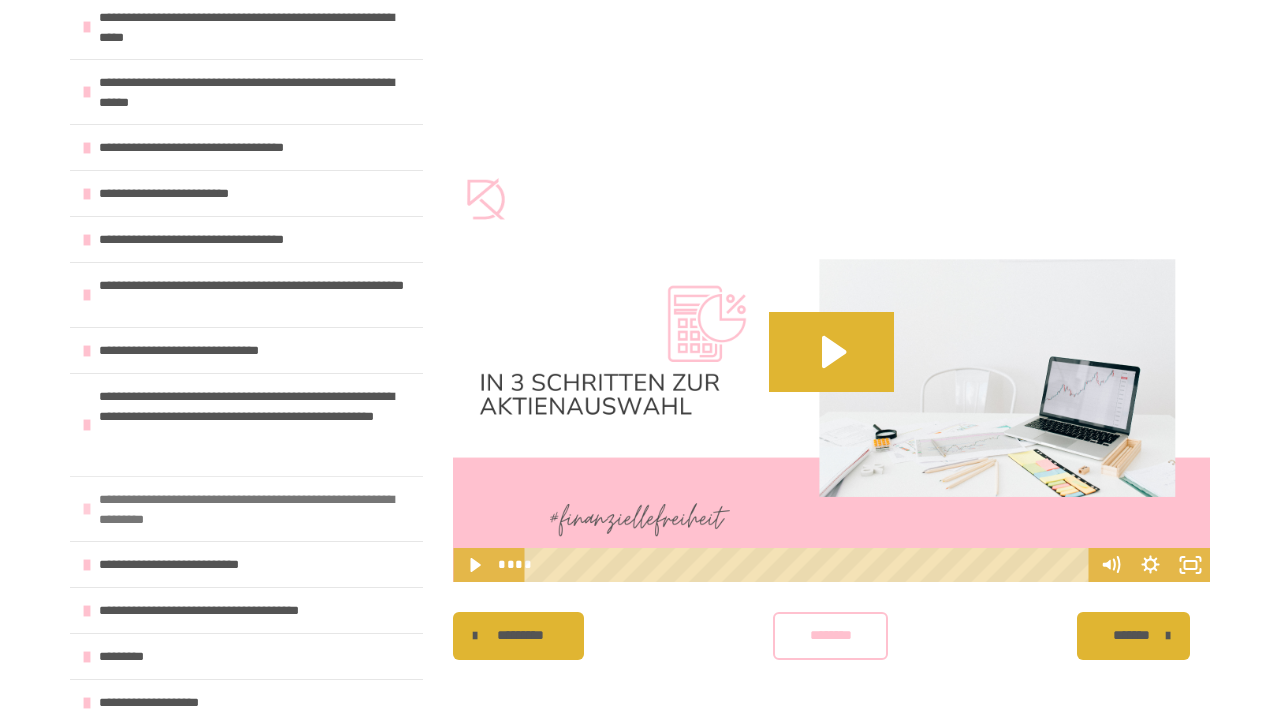 click on "**********" at bounding box center [256, 509] 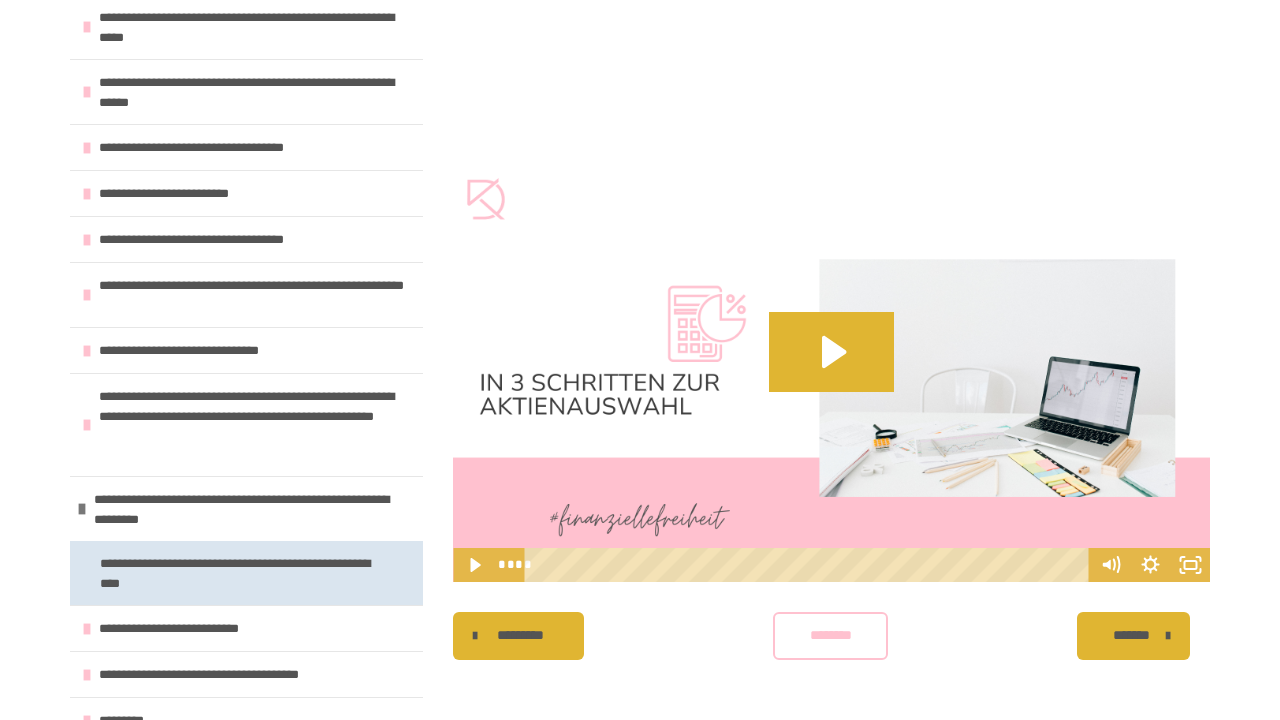 click on "**********" at bounding box center (238, 573) 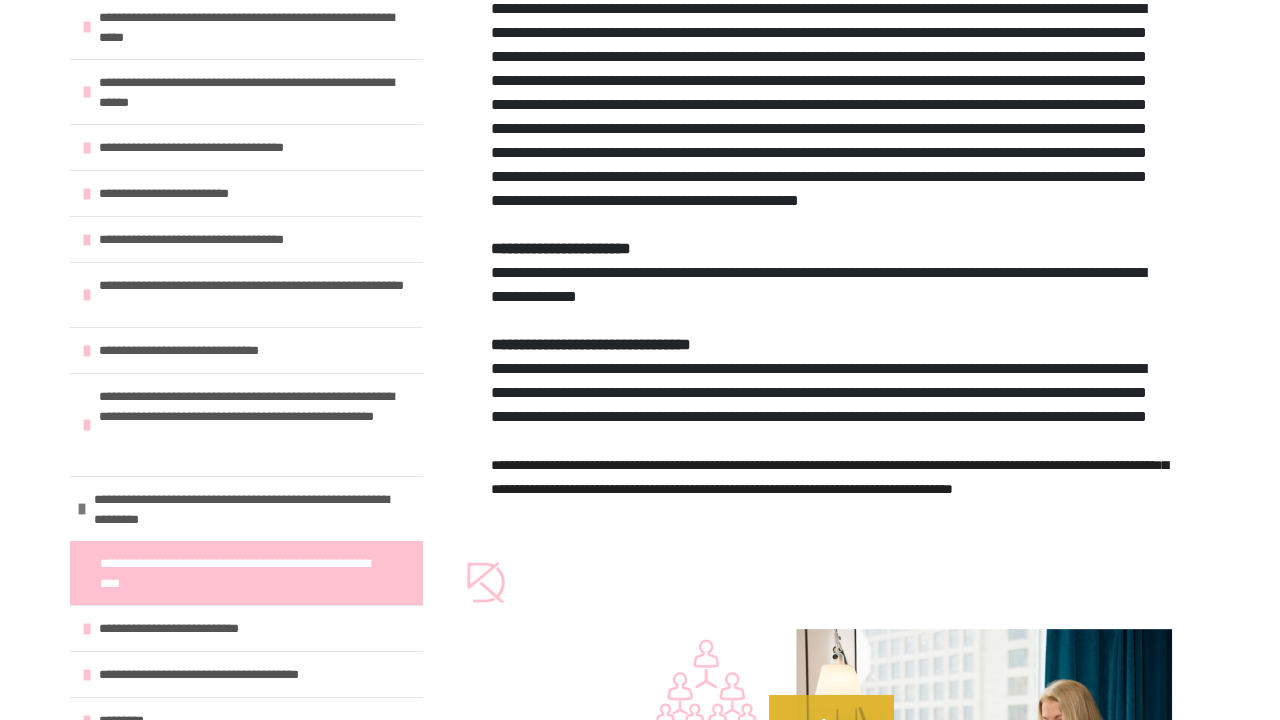 scroll, scrollTop: 143, scrollLeft: 0, axis: vertical 